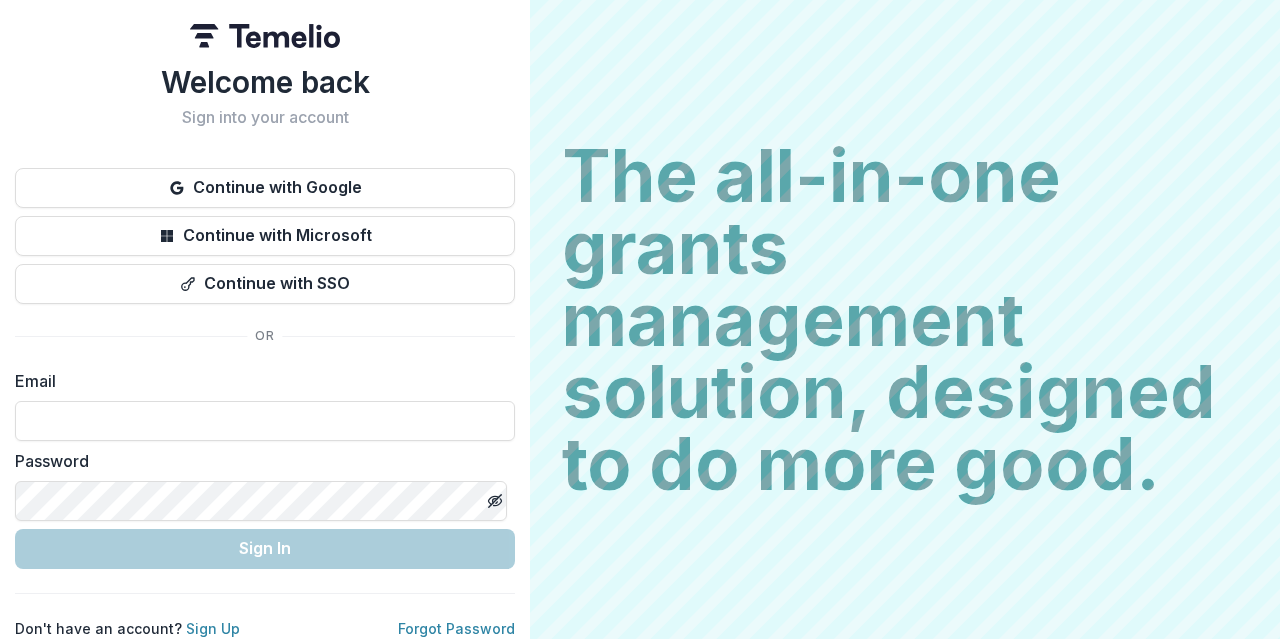 scroll, scrollTop: 0, scrollLeft: 0, axis: both 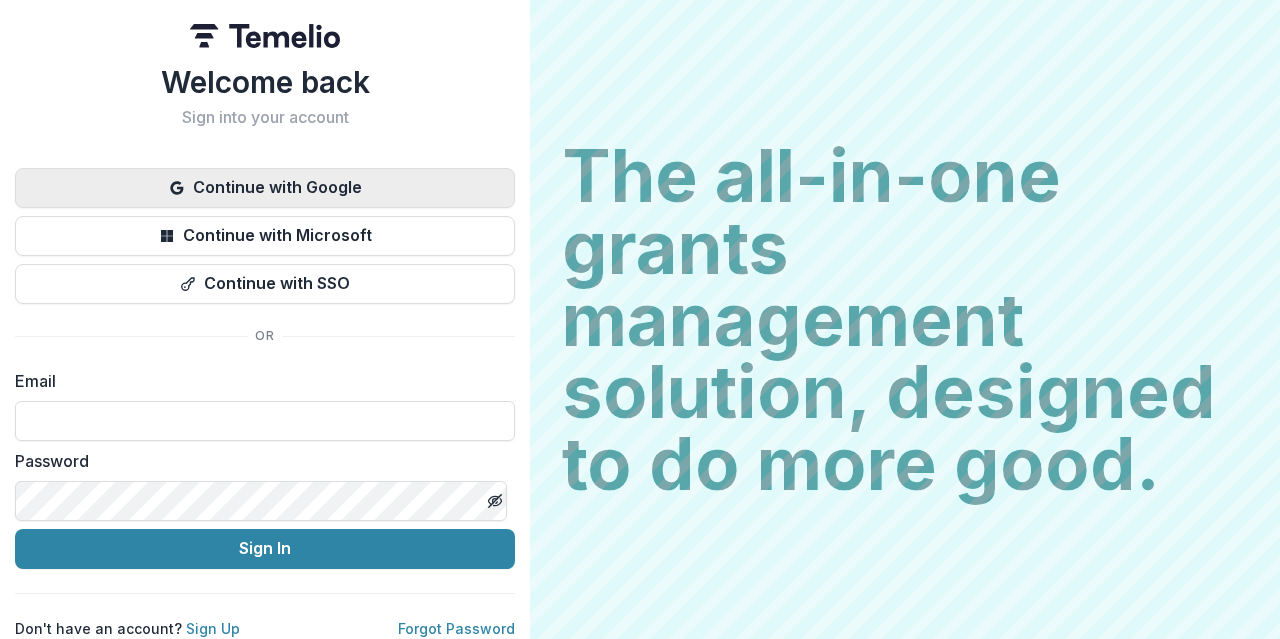 click on "Continue with Google" at bounding box center (265, 188) 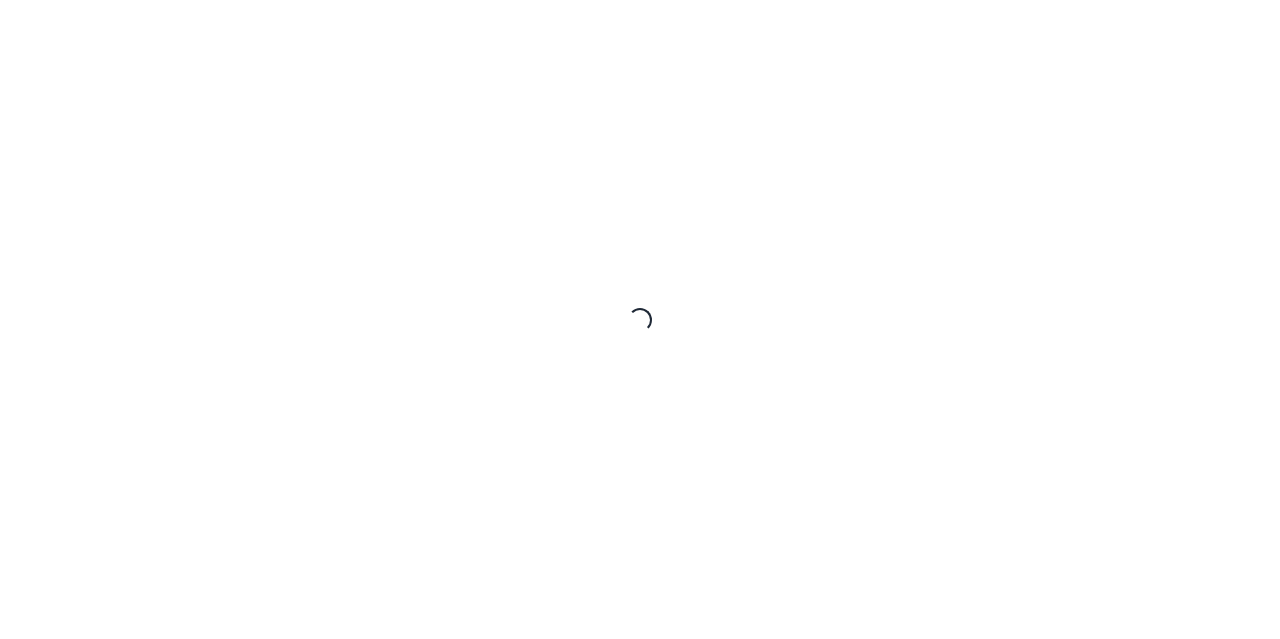 scroll, scrollTop: 0, scrollLeft: 0, axis: both 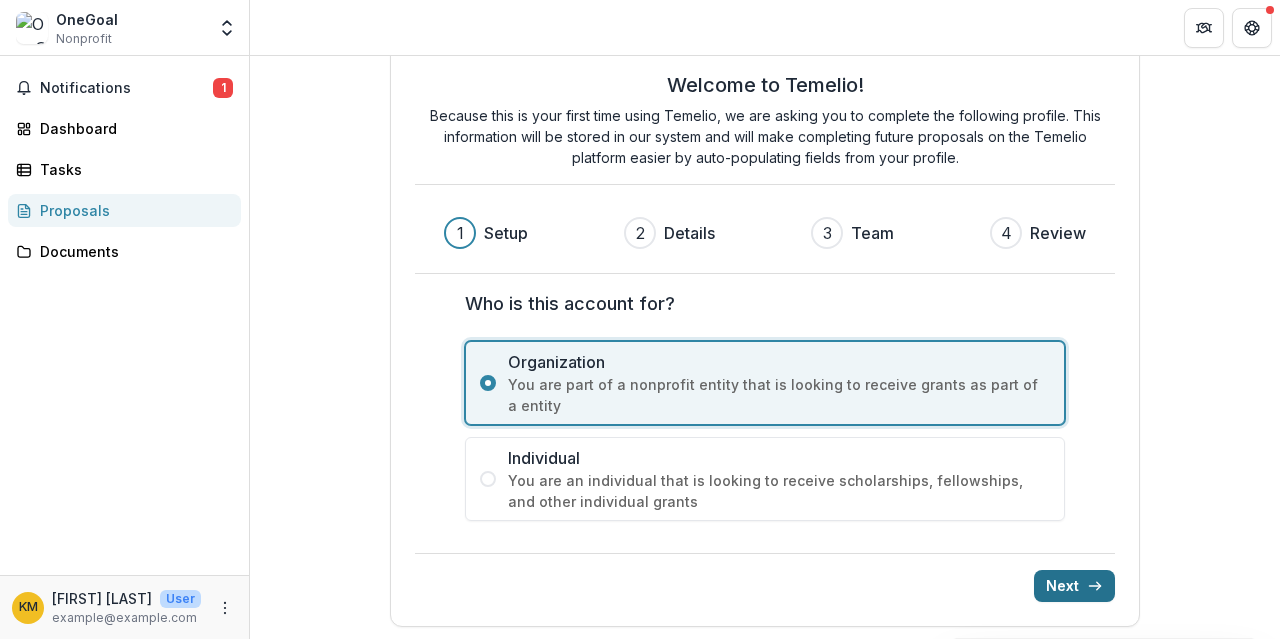 click 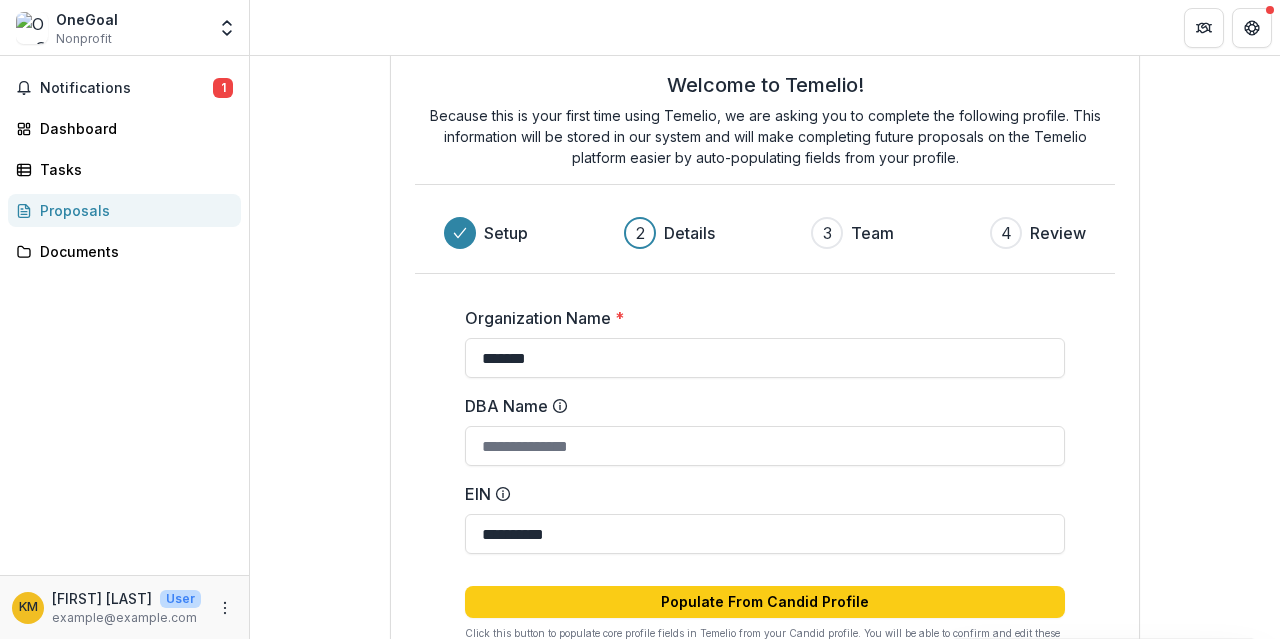 scroll, scrollTop: 148, scrollLeft: 0, axis: vertical 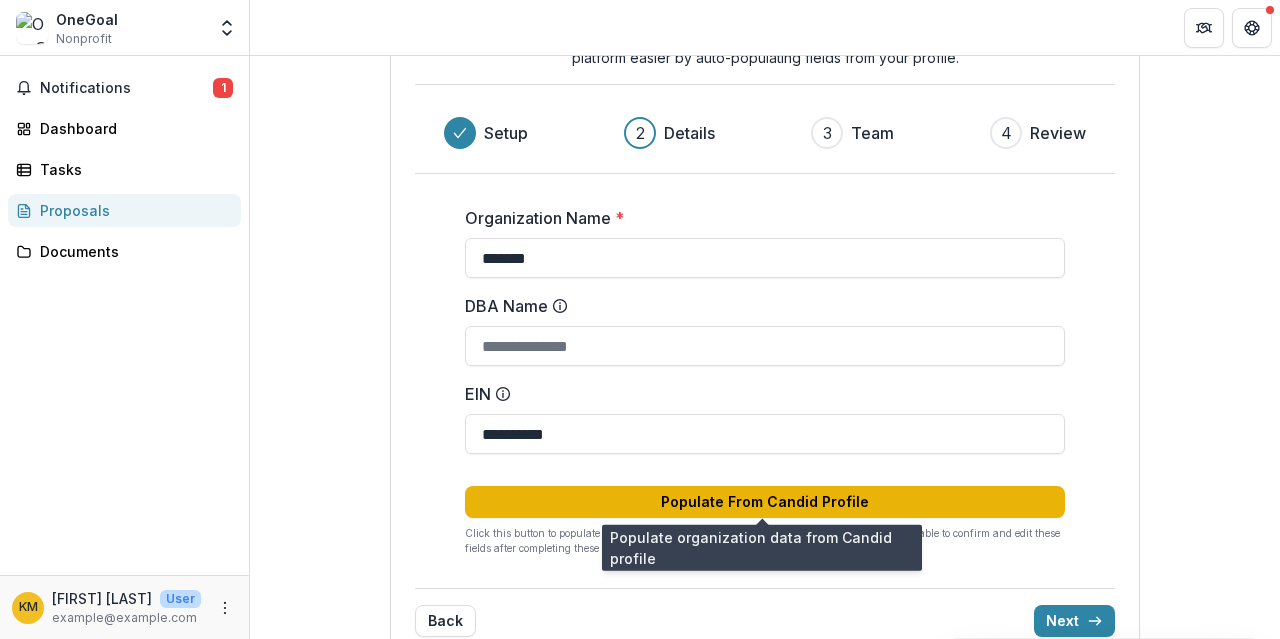click on "Populate From Candid Profile" at bounding box center (765, 502) 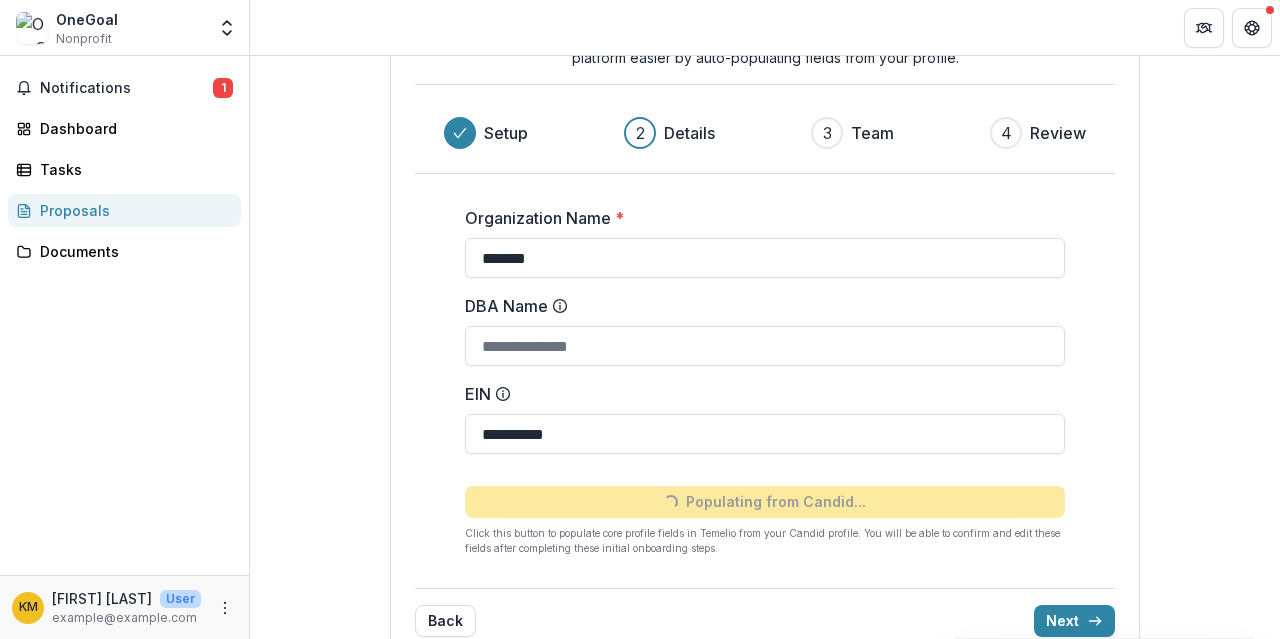 type on "*******" 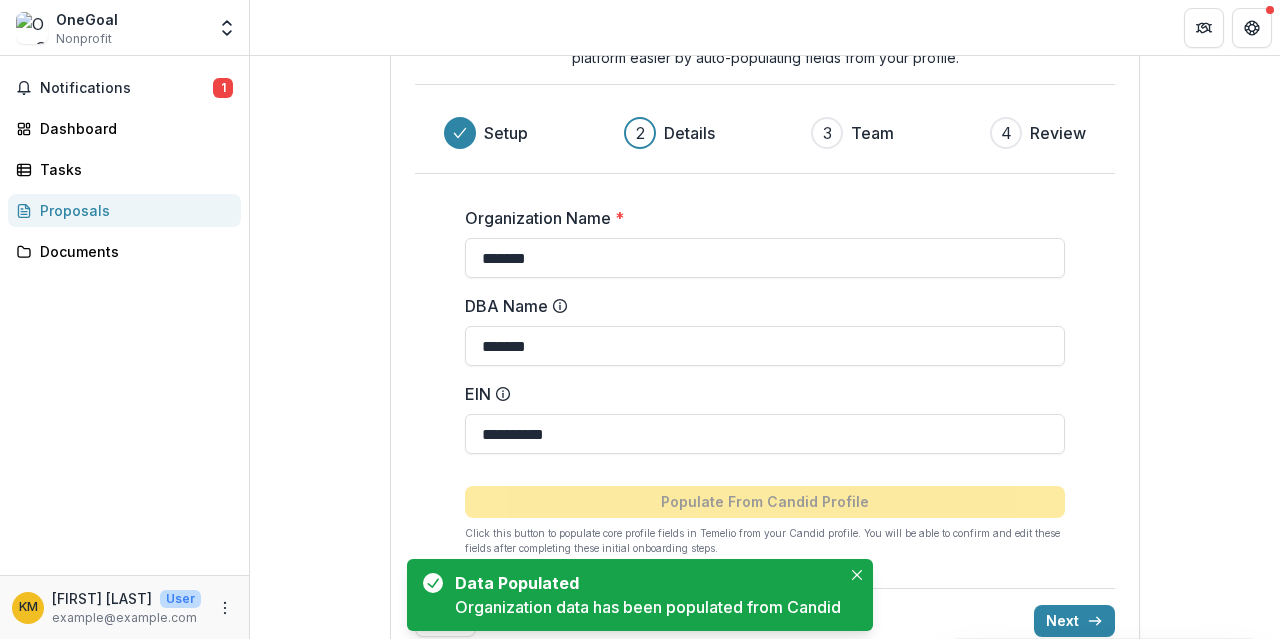 scroll, scrollTop: 184, scrollLeft: 0, axis: vertical 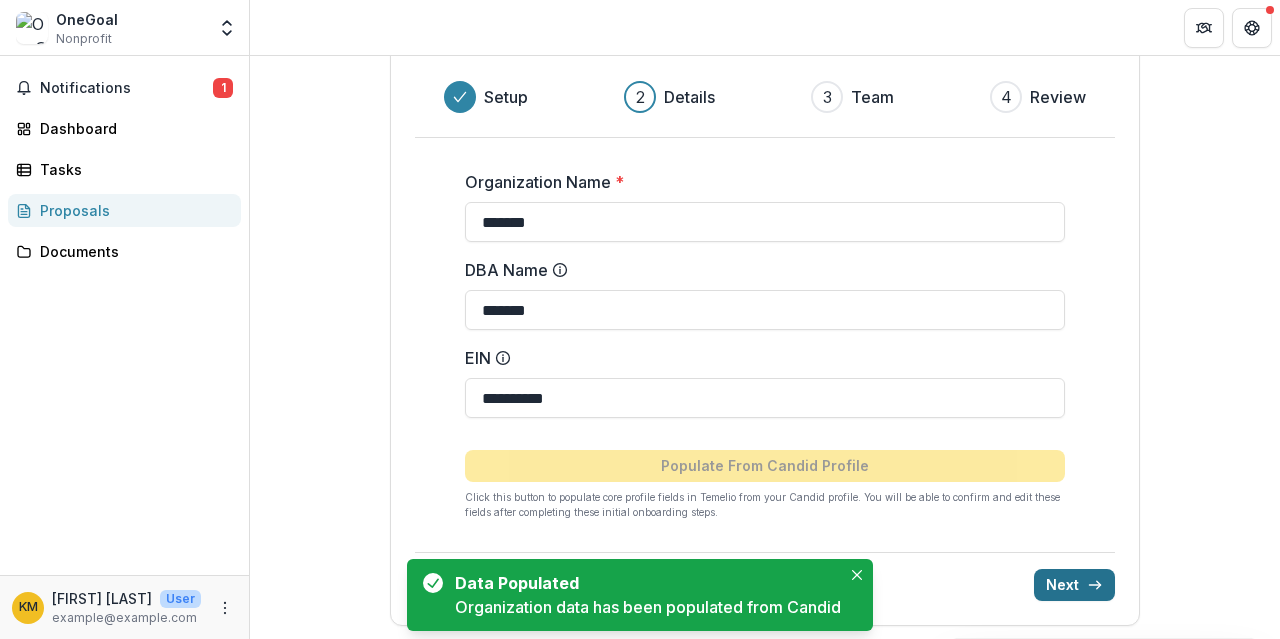 click on "Next" at bounding box center [1074, 585] 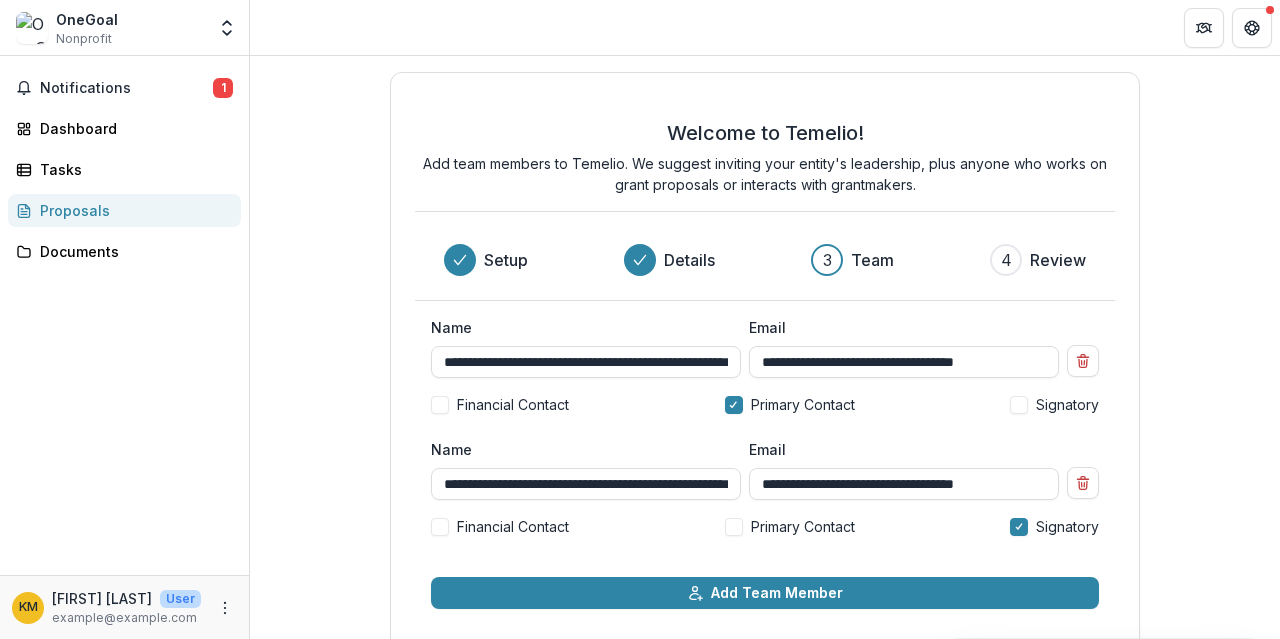 scroll, scrollTop: 89, scrollLeft: 0, axis: vertical 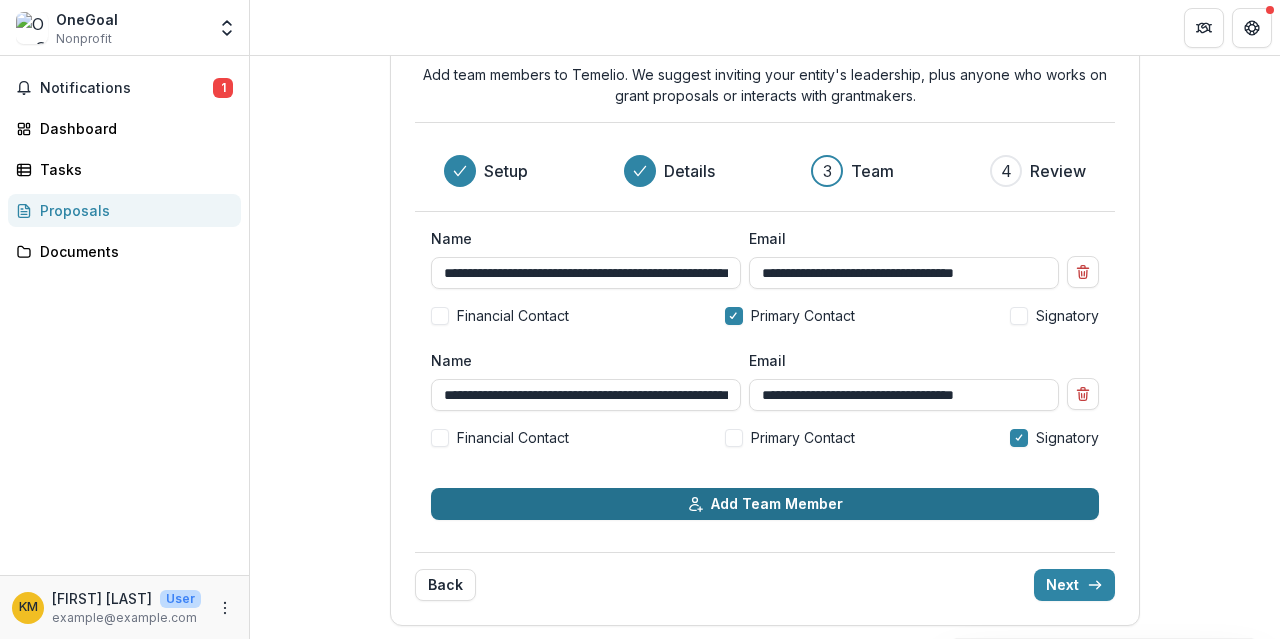 click on "Add Team Member" at bounding box center [765, 504] 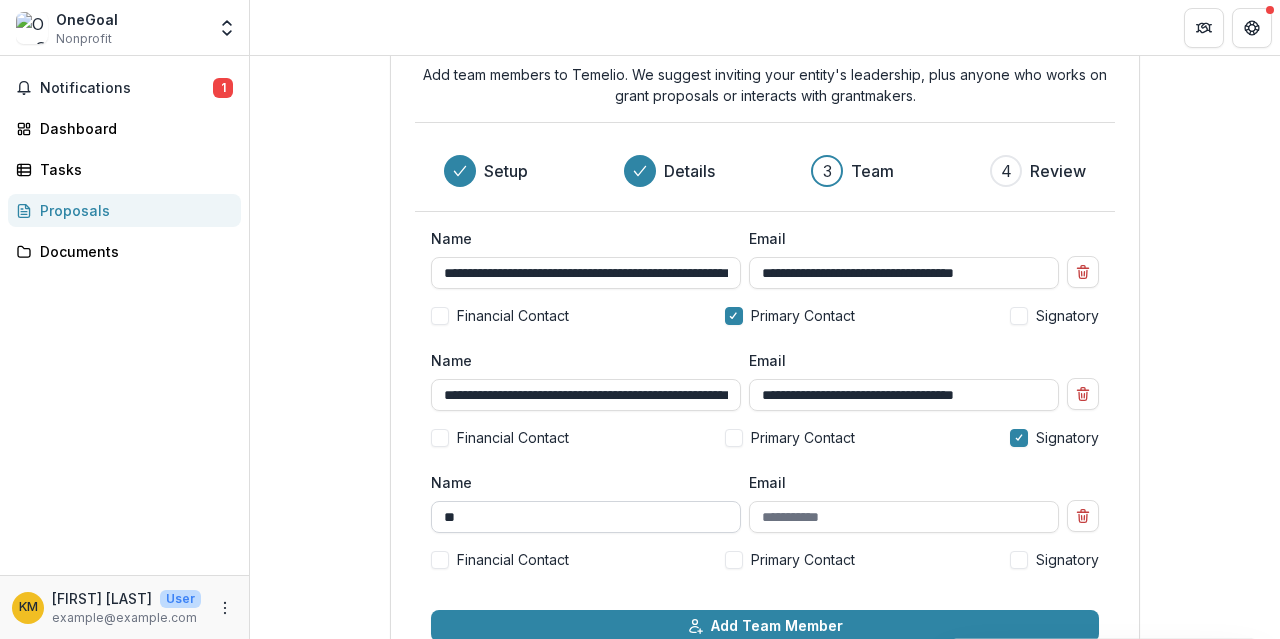 type on "*" 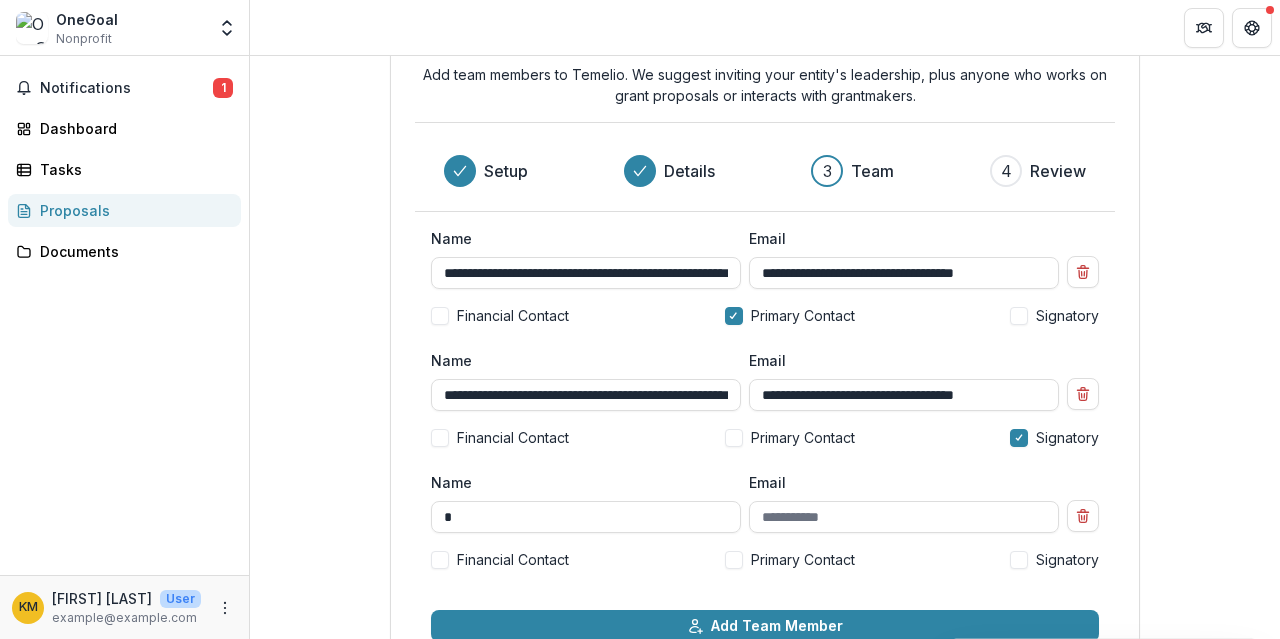 scroll, scrollTop: 189, scrollLeft: 0, axis: vertical 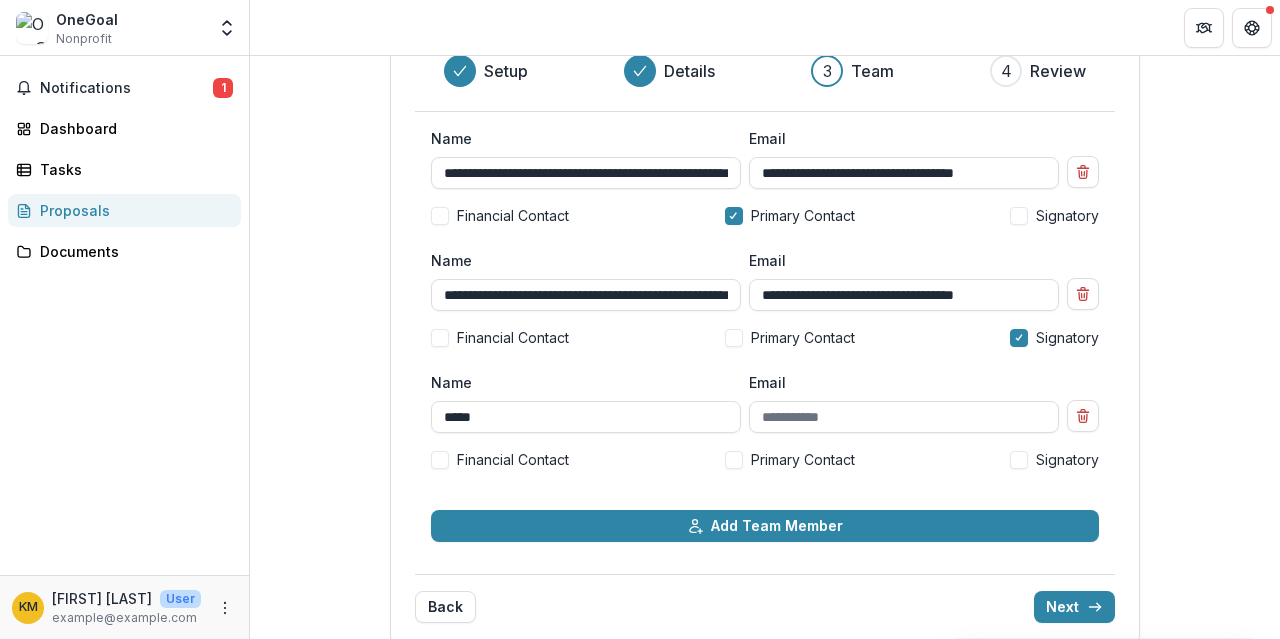type on "*****" 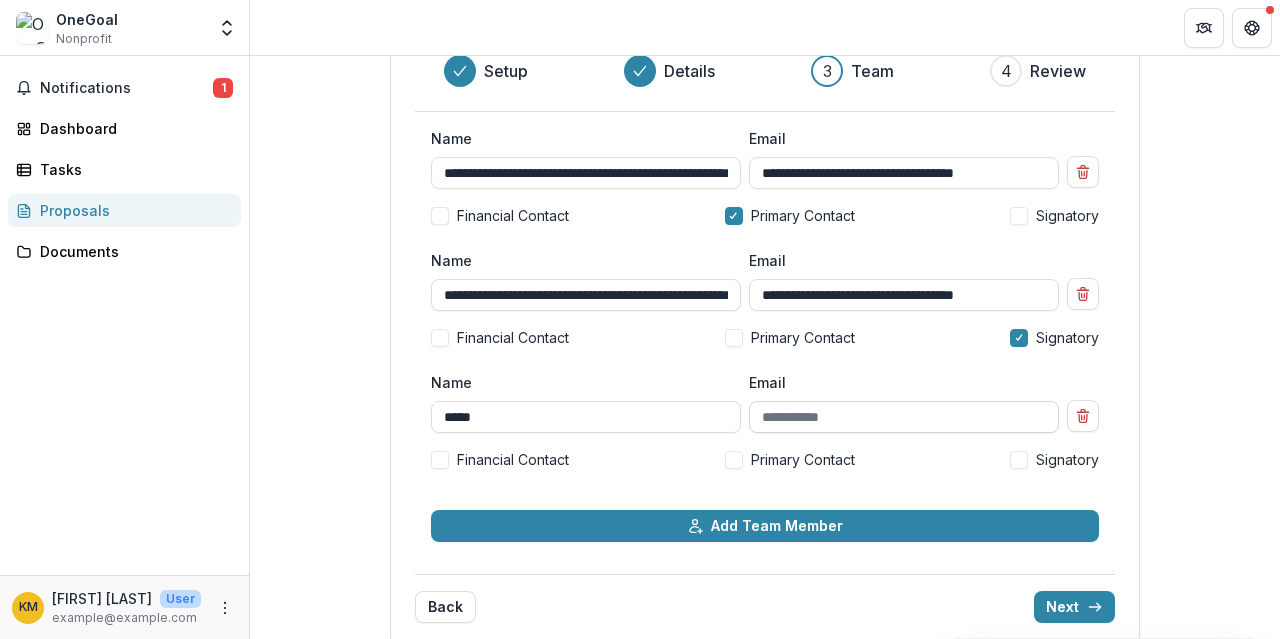 click on "Email" at bounding box center (904, 417) 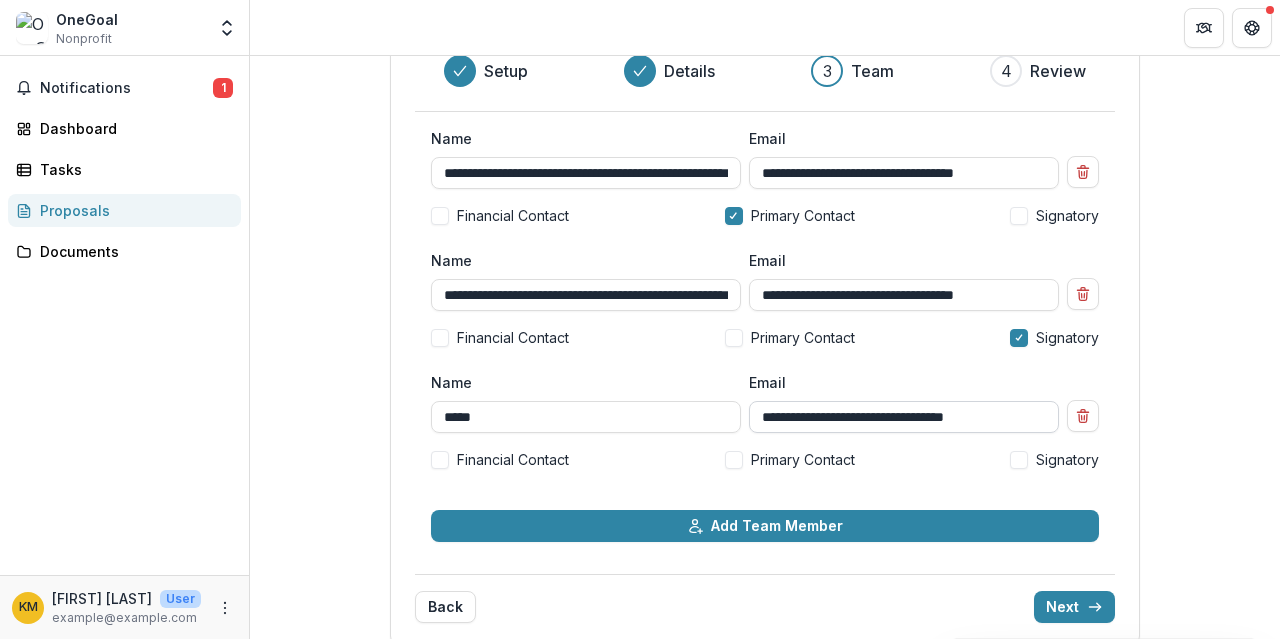 click on "**********" at bounding box center (904, 417) 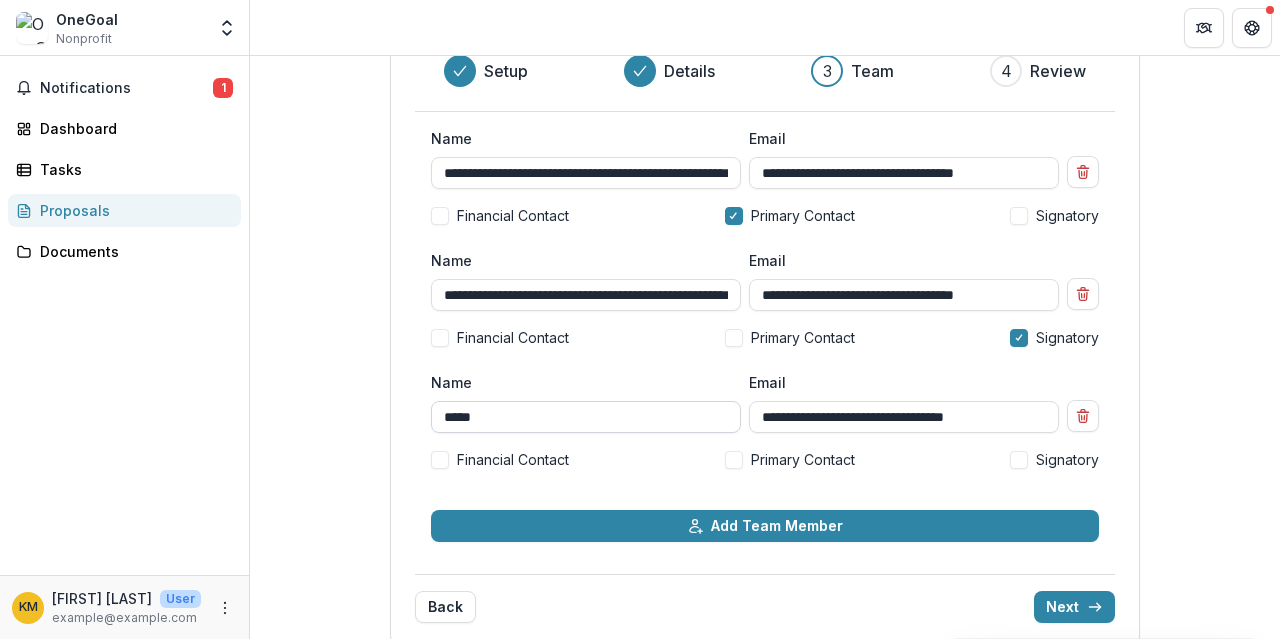 type on "**********" 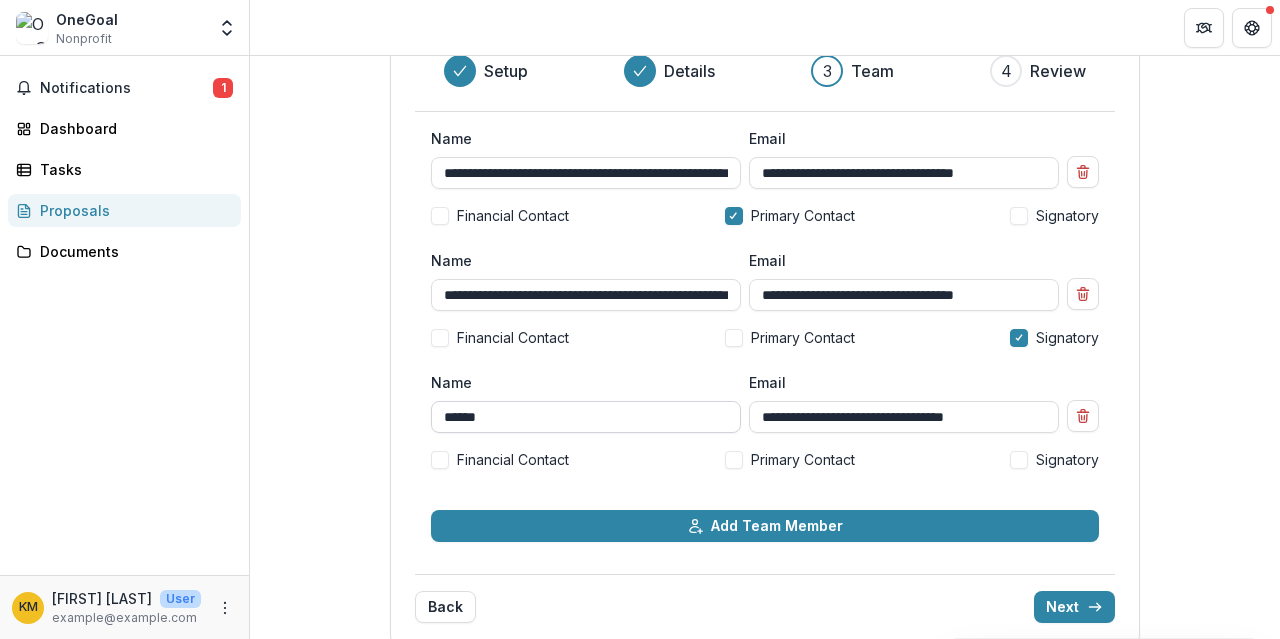 paste on "*********" 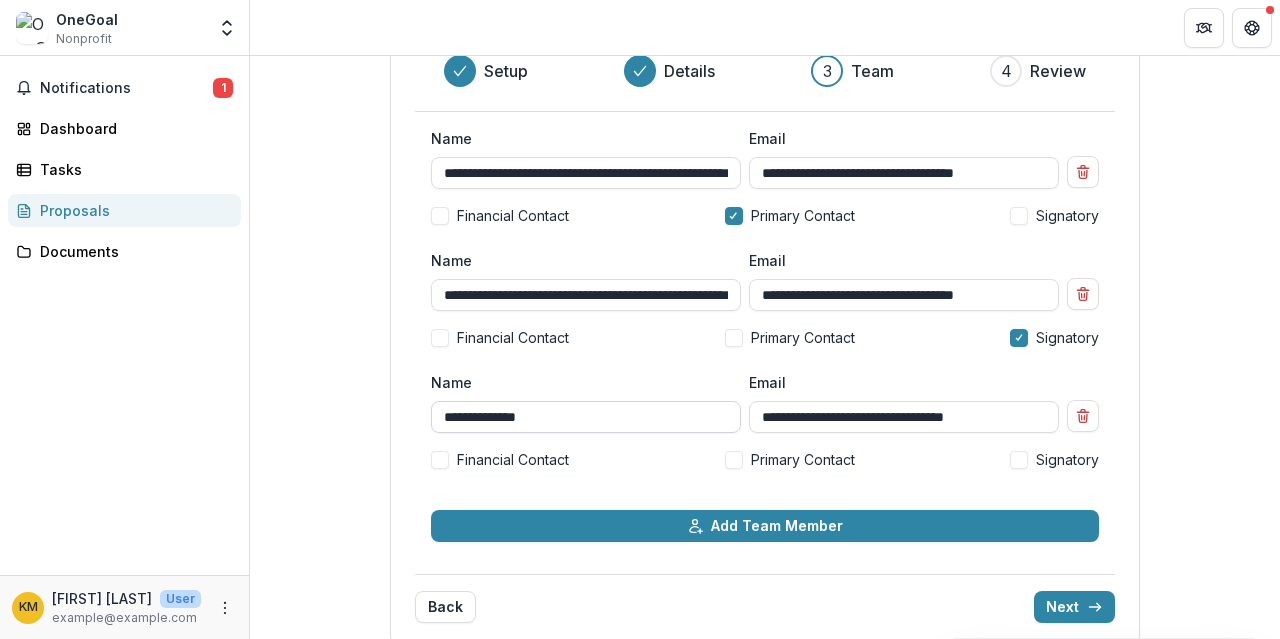 click on "**********" at bounding box center [586, 417] 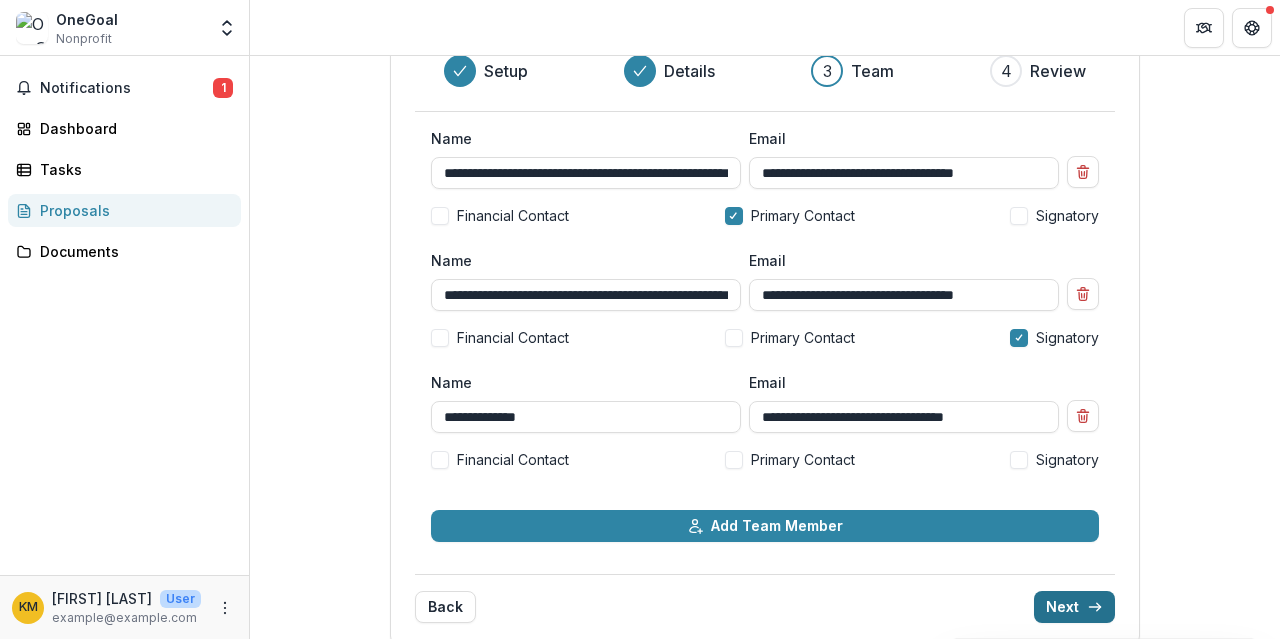 type on "**********" 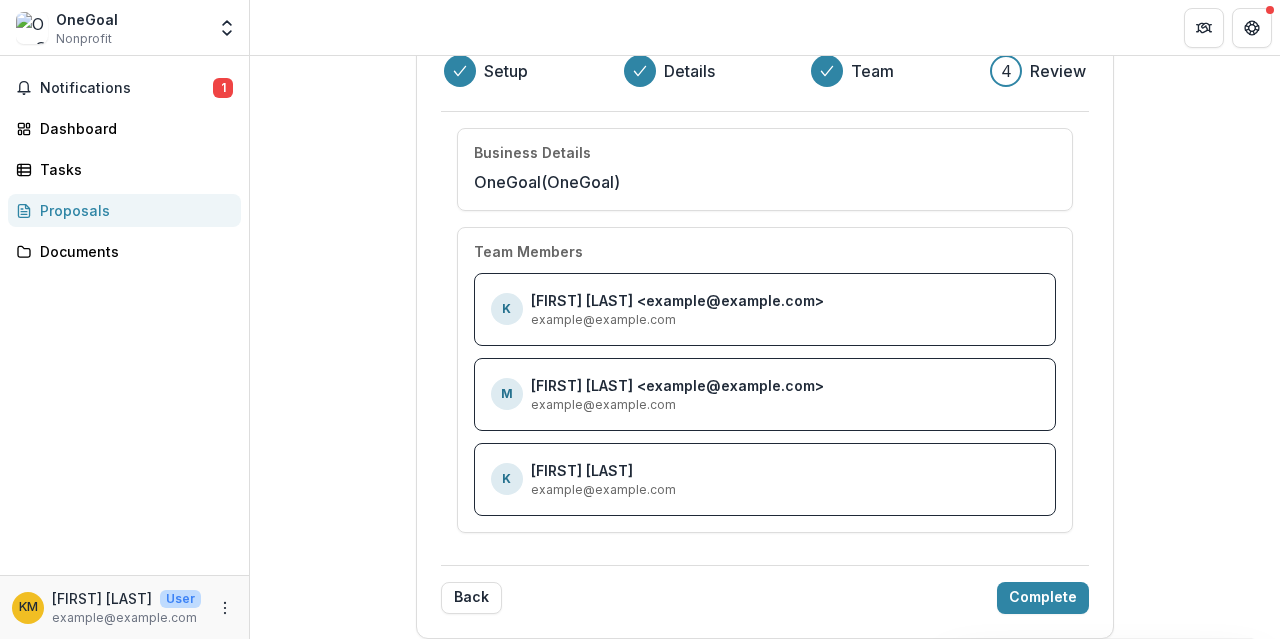 scroll, scrollTop: 177, scrollLeft: 0, axis: vertical 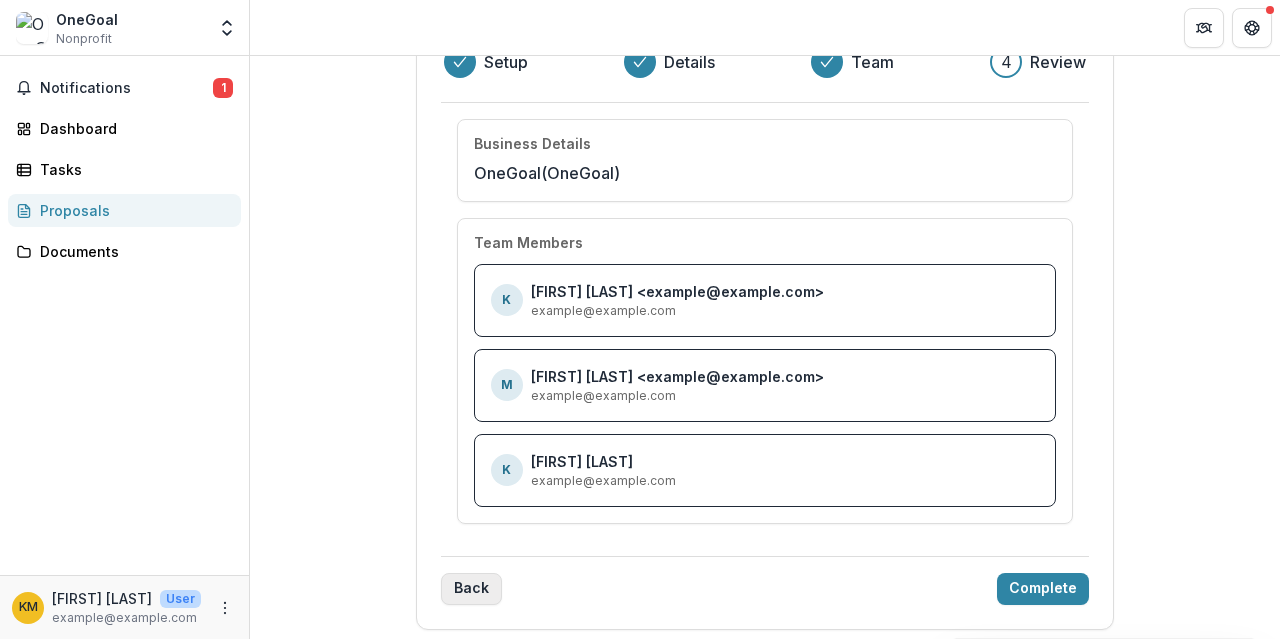 click on "Back" at bounding box center (471, 589) 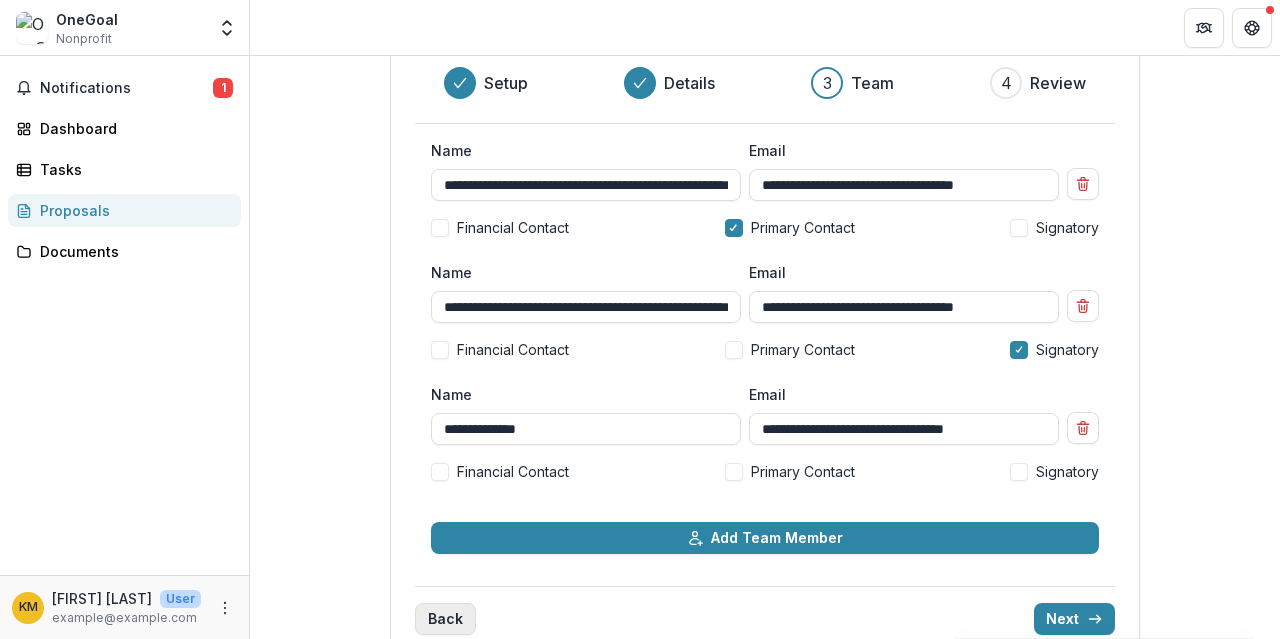 scroll, scrollTop: 198, scrollLeft: 0, axis: vertical 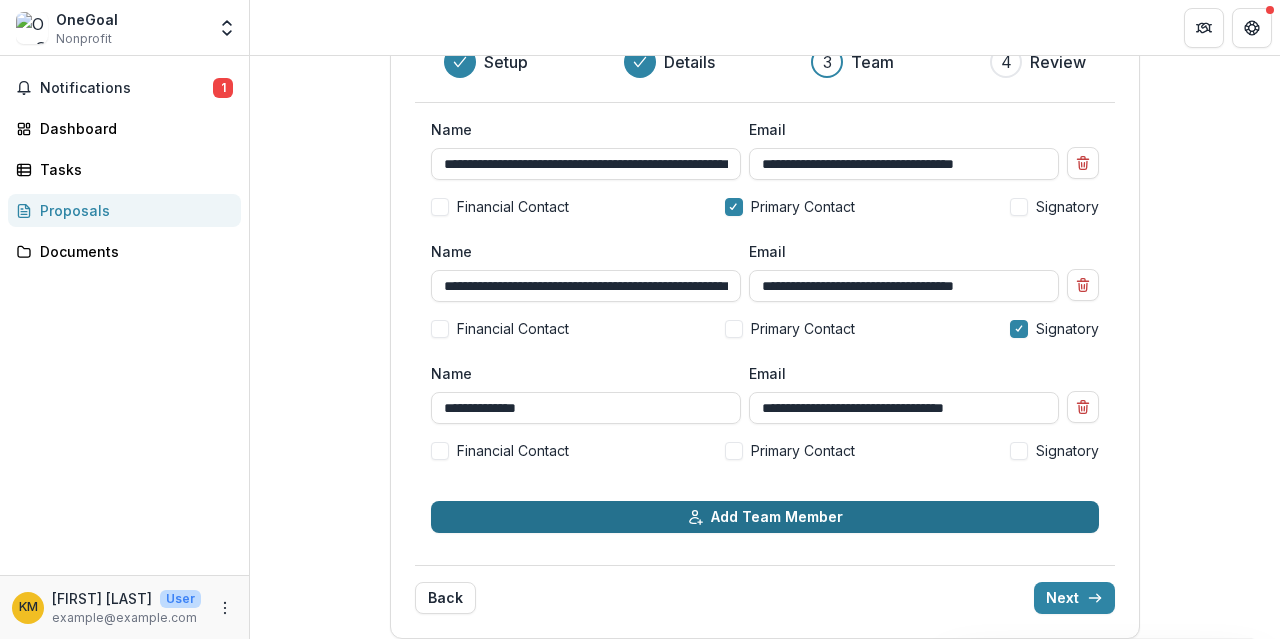 click on "Add Team Member" at bounding box center [765, 517] 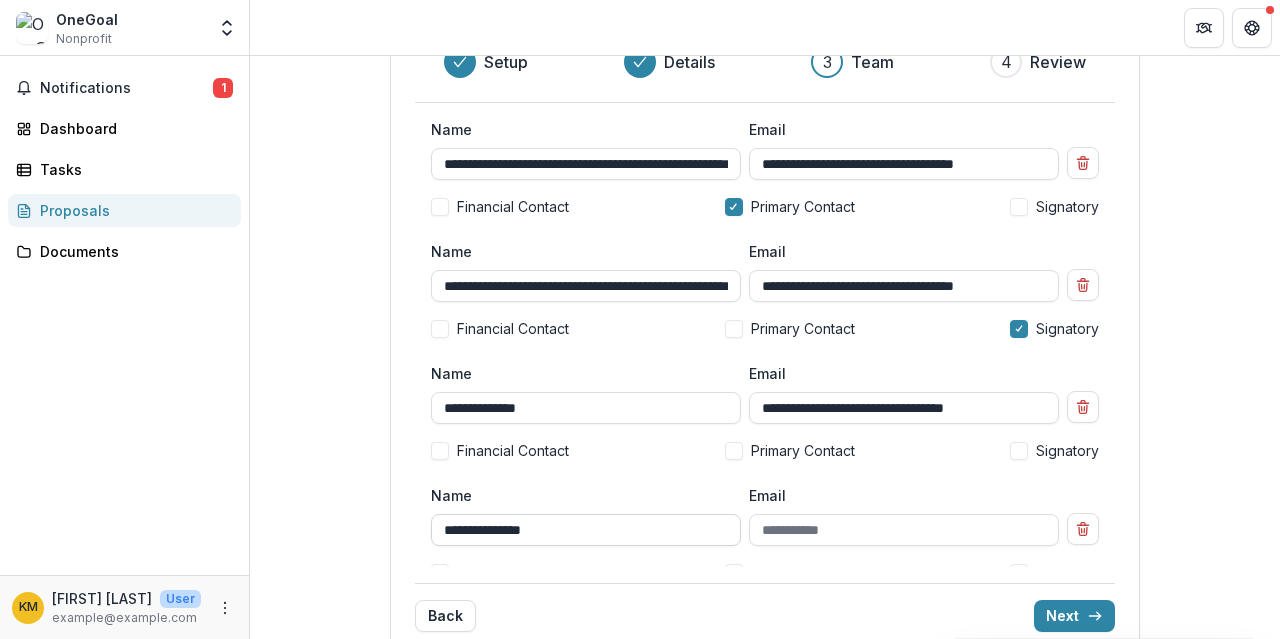type on "**********" 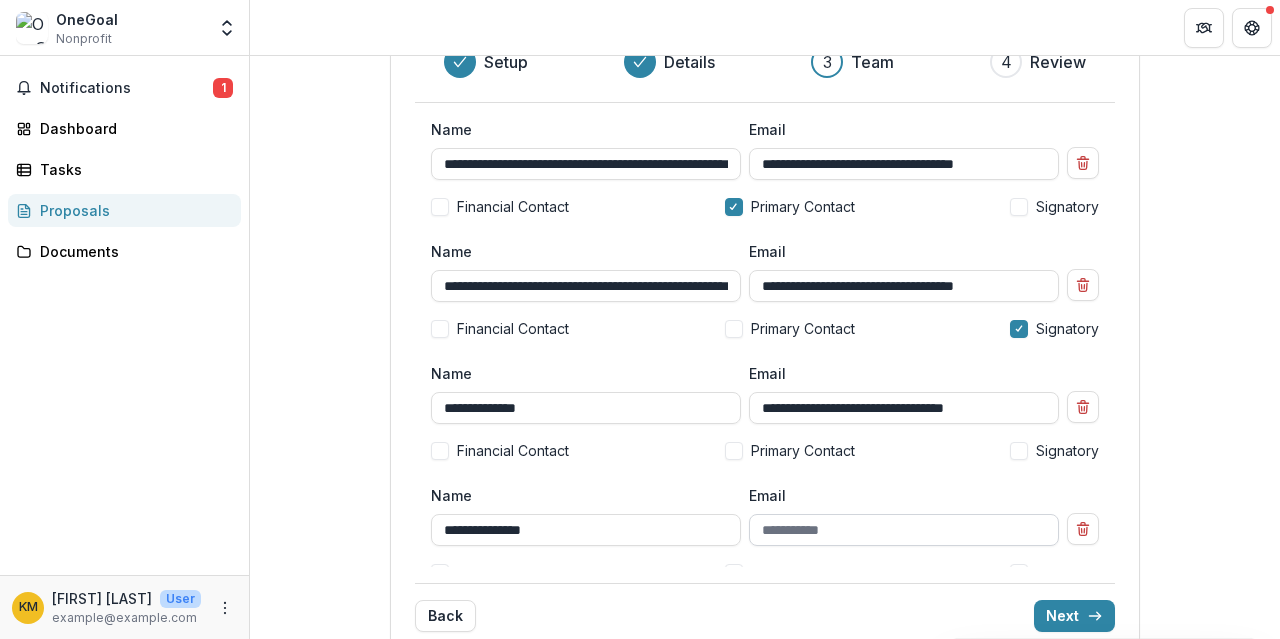 click on "Email" at bounding box center (904, 530) 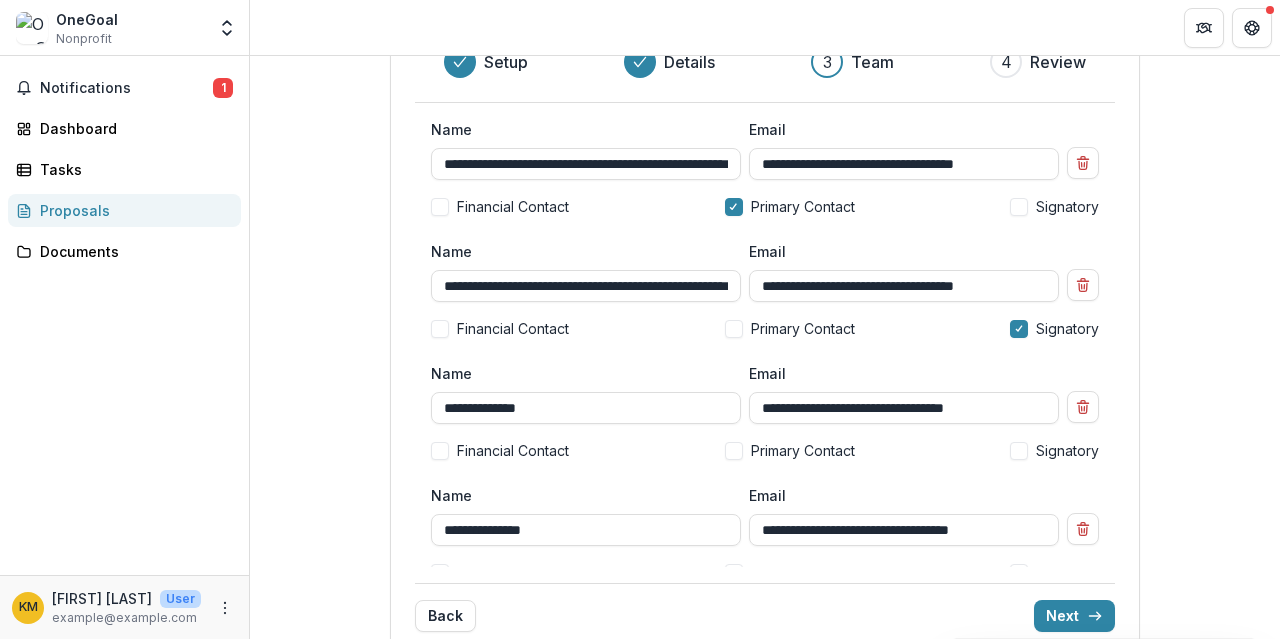 type on "**********" 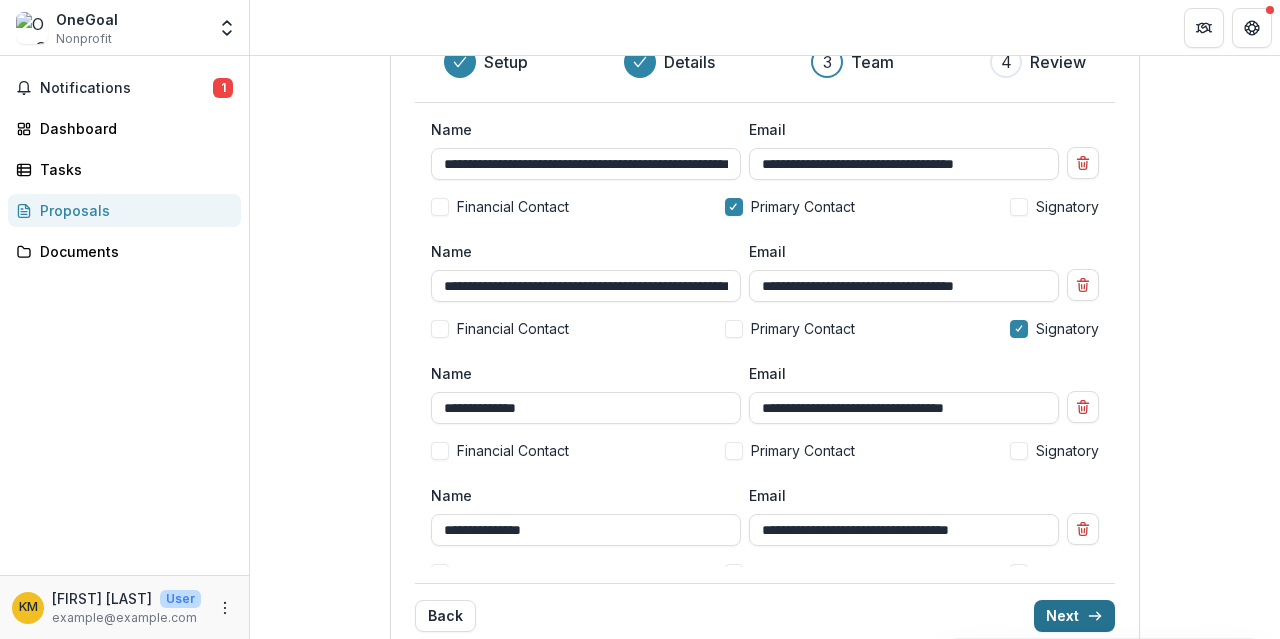 click on "Next" at bounding box center [1074, 616] 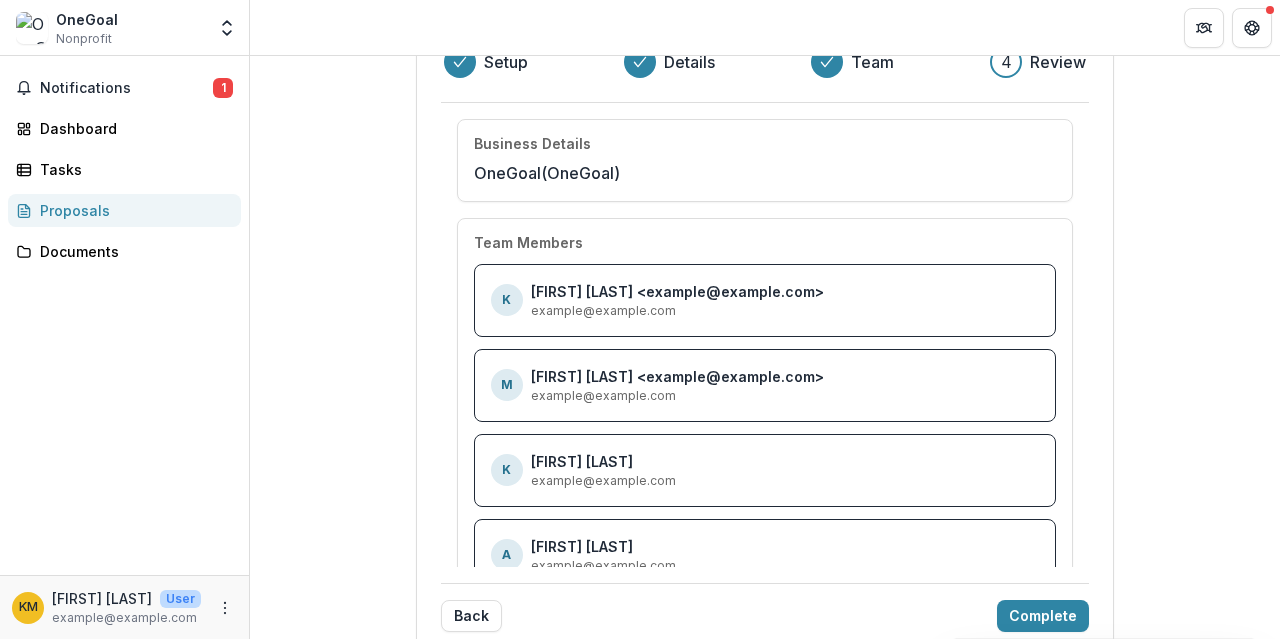 scroll, scrollTop: 208, scrollLeft: 0, axis: vertical 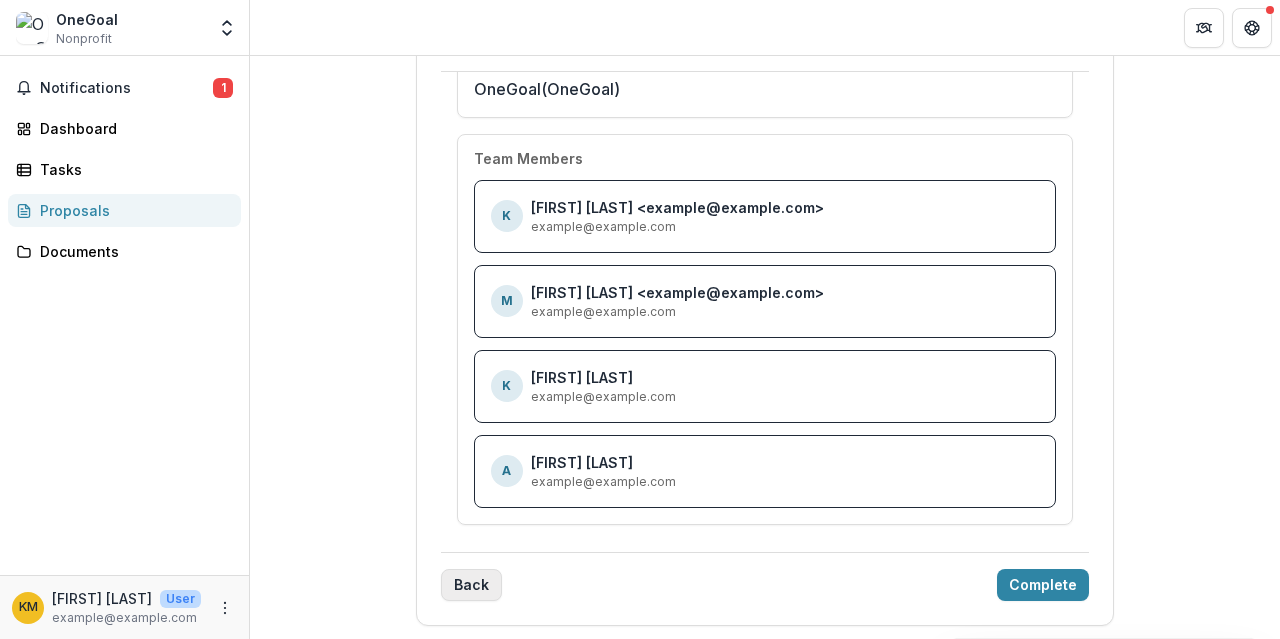 click on "Back" at bounding box center [471, 585] 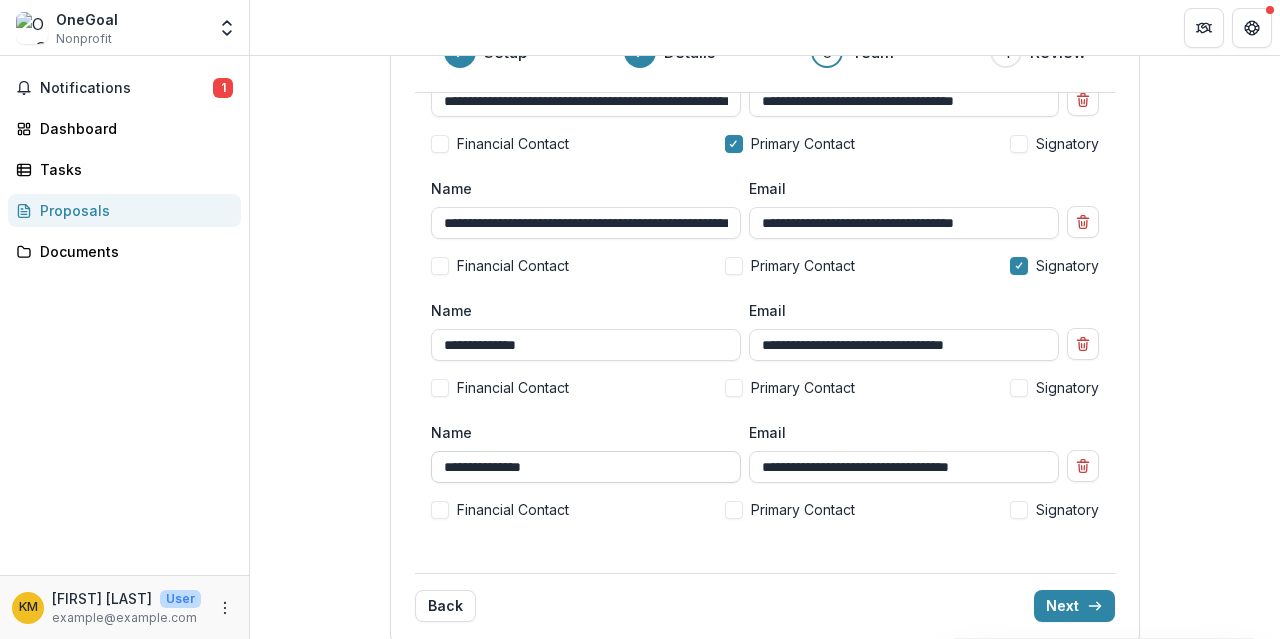 scroll, scrollTop: 104, scrollLeft: 0, axis: vertical 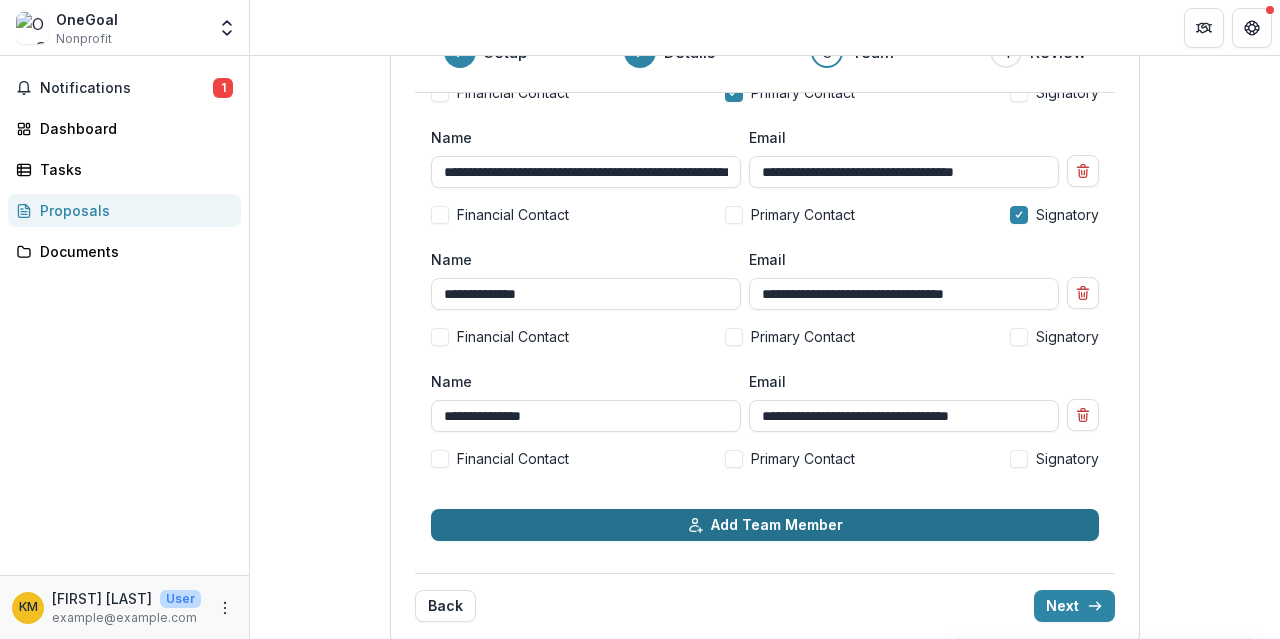 click on "Add Team Member" at bounding box center (765, 525) 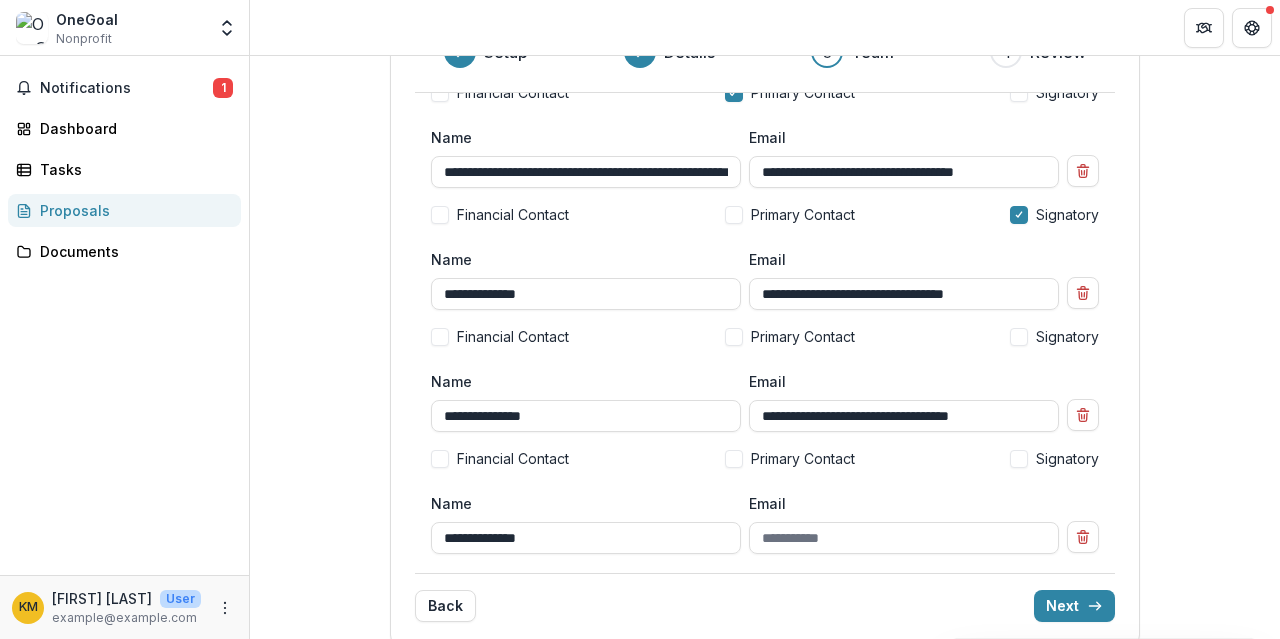 type on "**********" 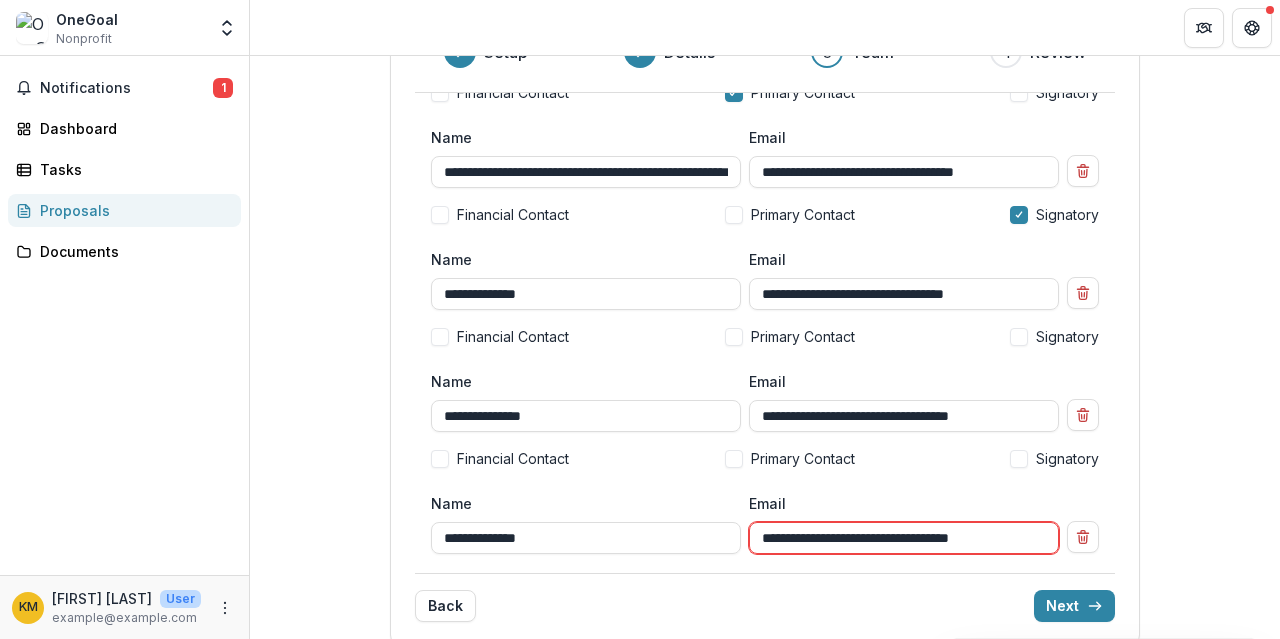 type on "**********" 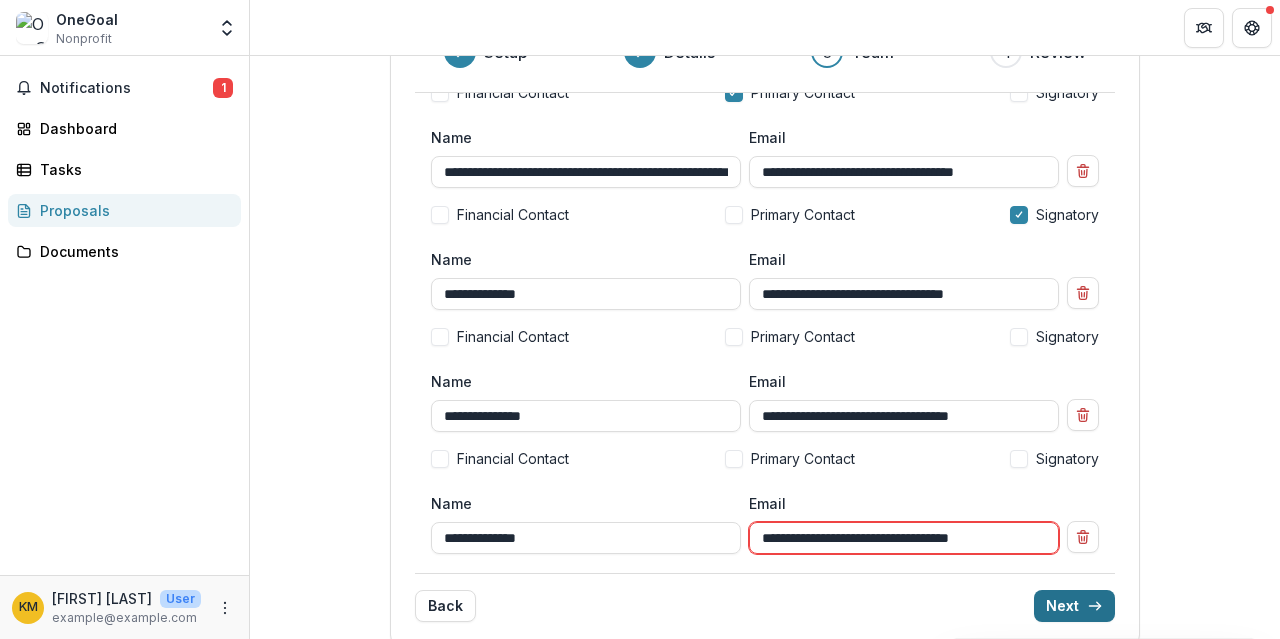 click on "Next" at bounding box center (1074, 606) 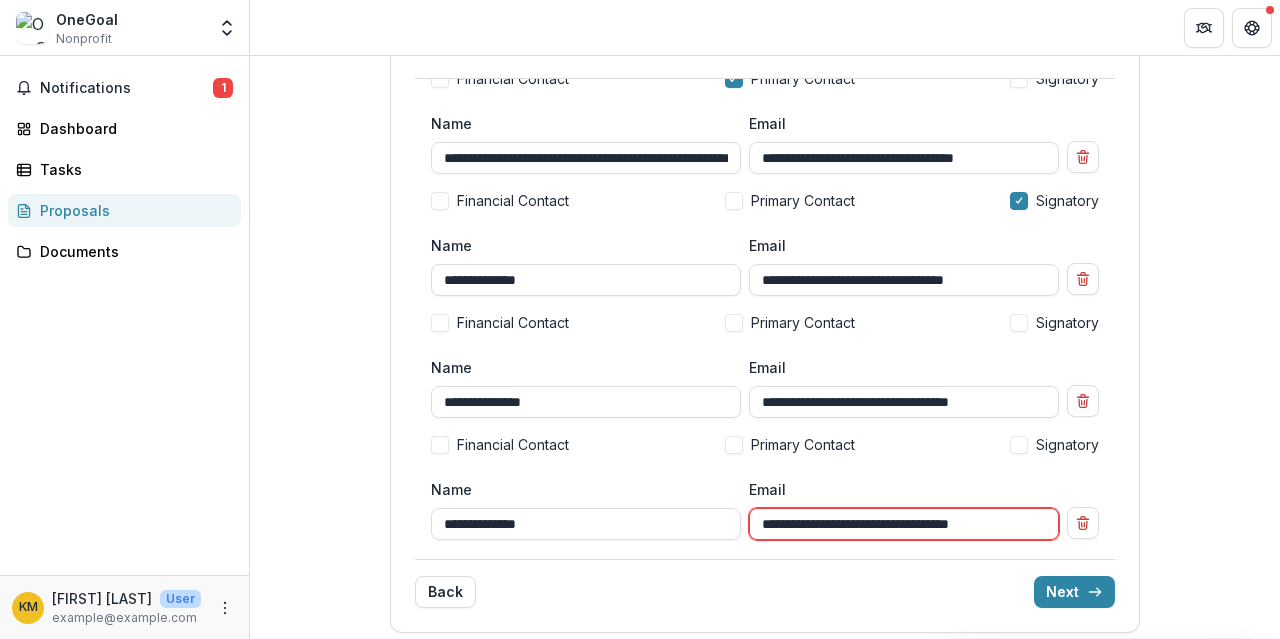 scroll, scrollTop: 229, scrollLeft: 0, axis: vertical 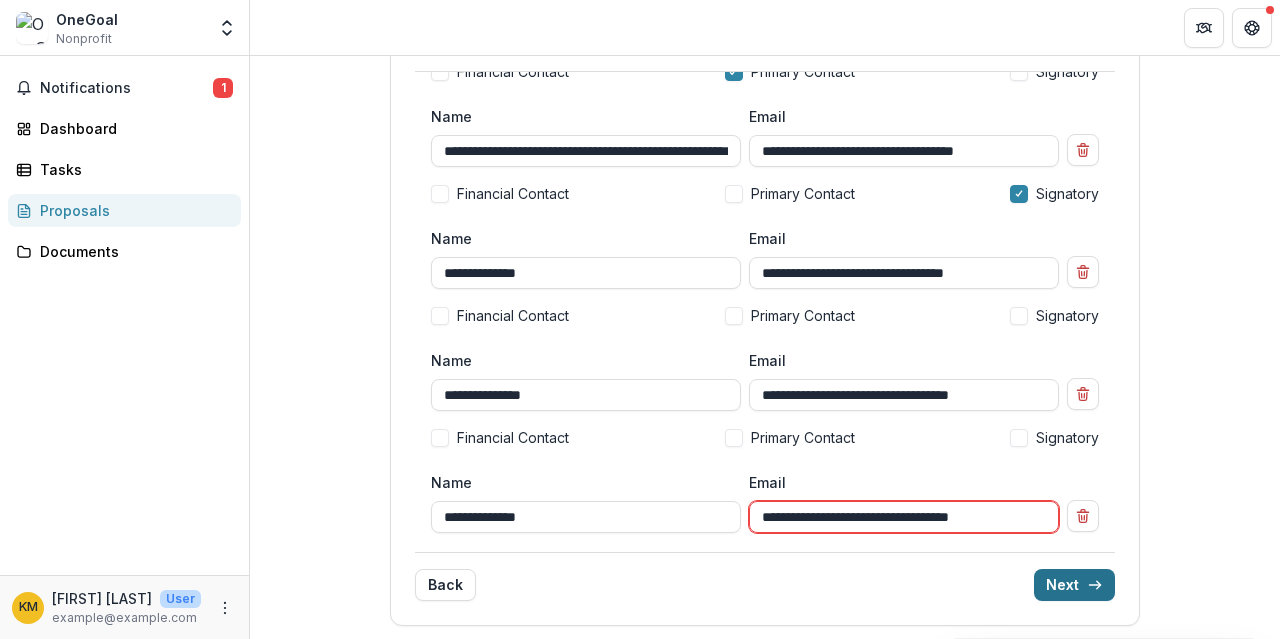 click 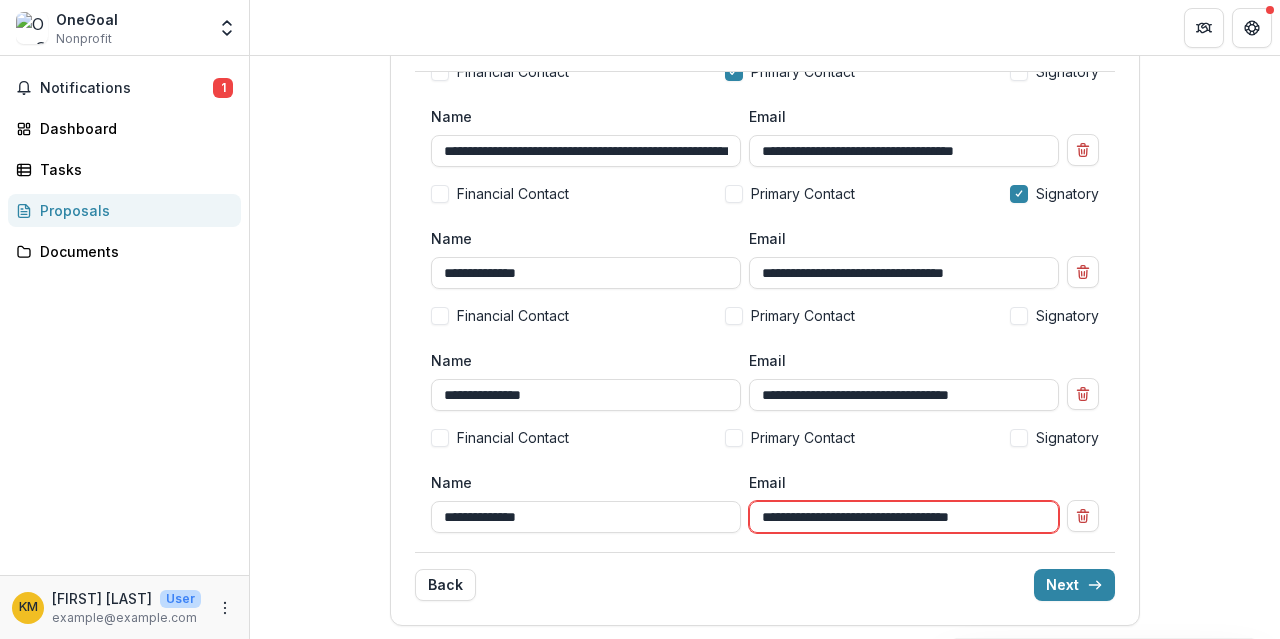 scroll, scrollTop: 0, scrollLeft: 0, axis: both 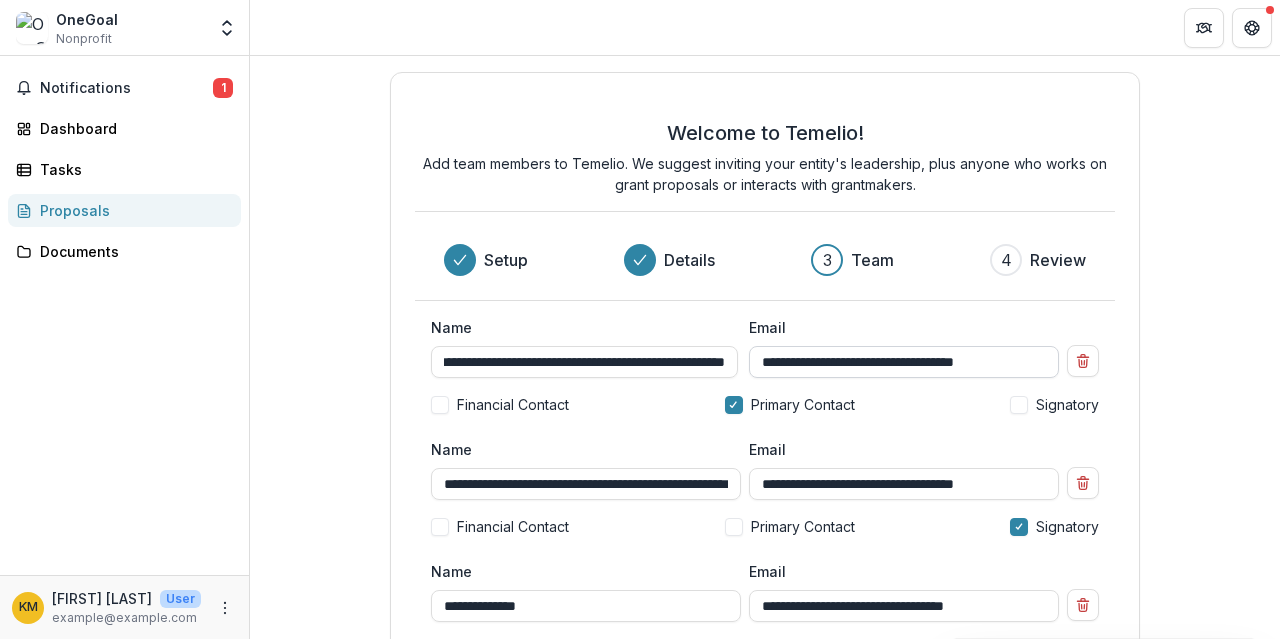 drag, startPoint x: 572, startPoint y: 363, endPoint x: 760, endPoint y: 352, distance: 188.32153 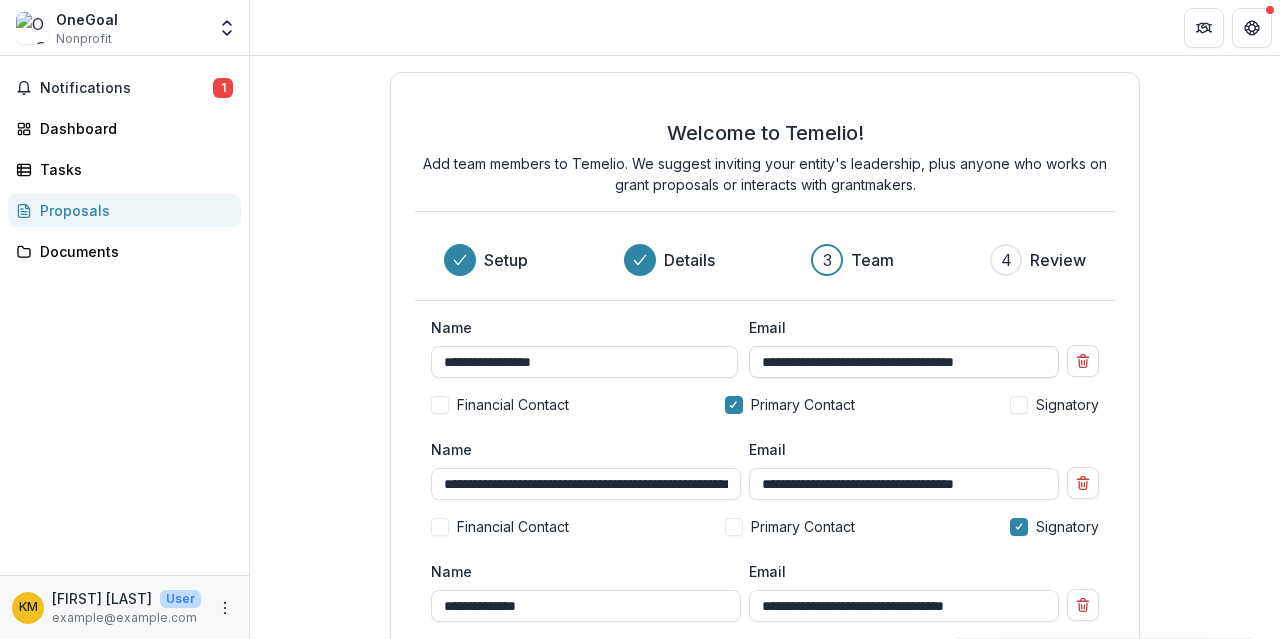 scroll, scrollTop: 0, scrollLeft: 0, axis: both 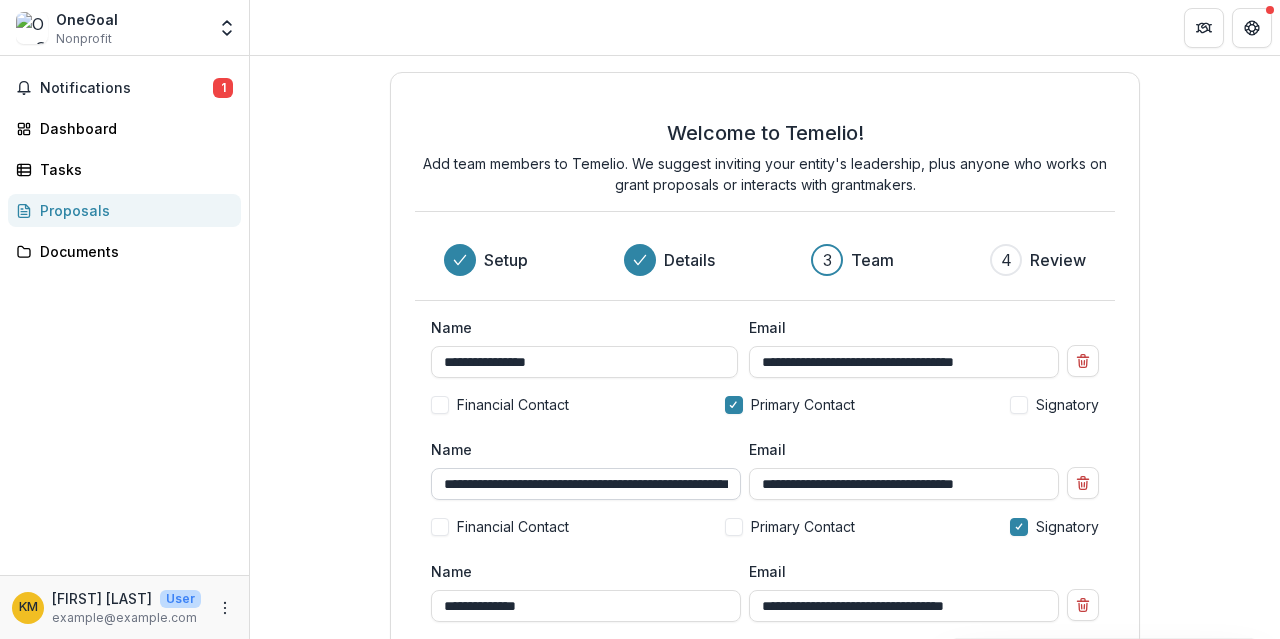 type on "**********" 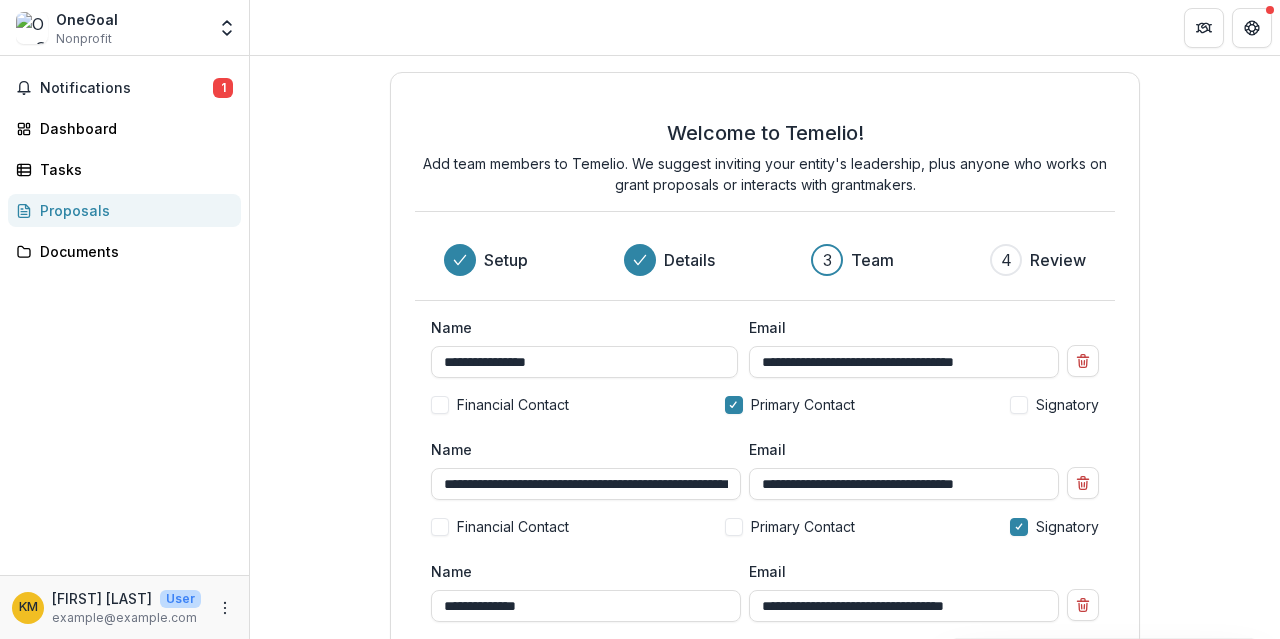 scroll, scrollTop: 0, scrollLeft: 126, axis: horizontal 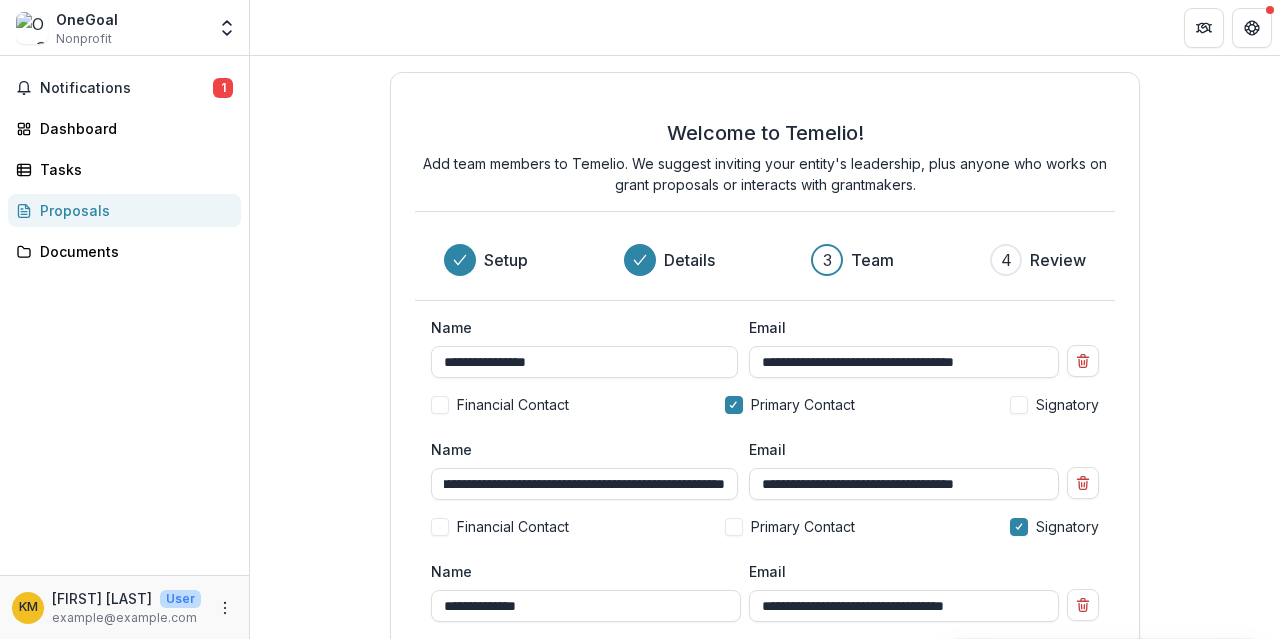 drag, startPoint x: 558, startPoint y: 481, endPoint x: 780, endPoint y: 499, distance: 222.72853 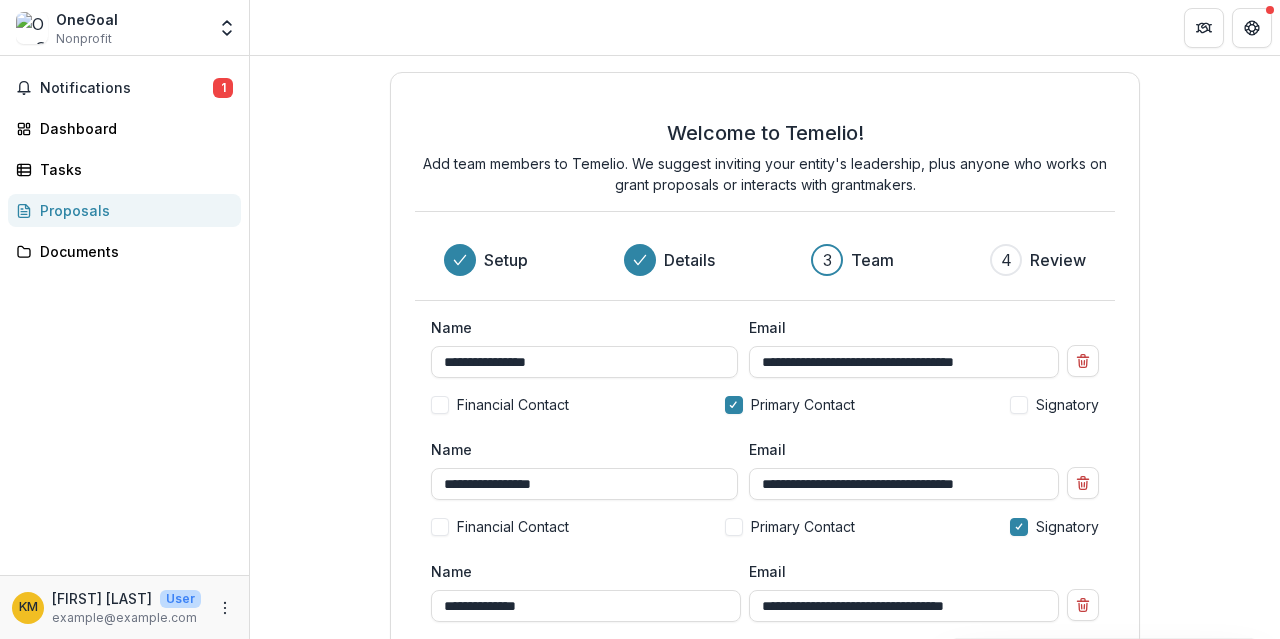 scroll, scrollTop: 0, scrollLeft: 0, axis: both 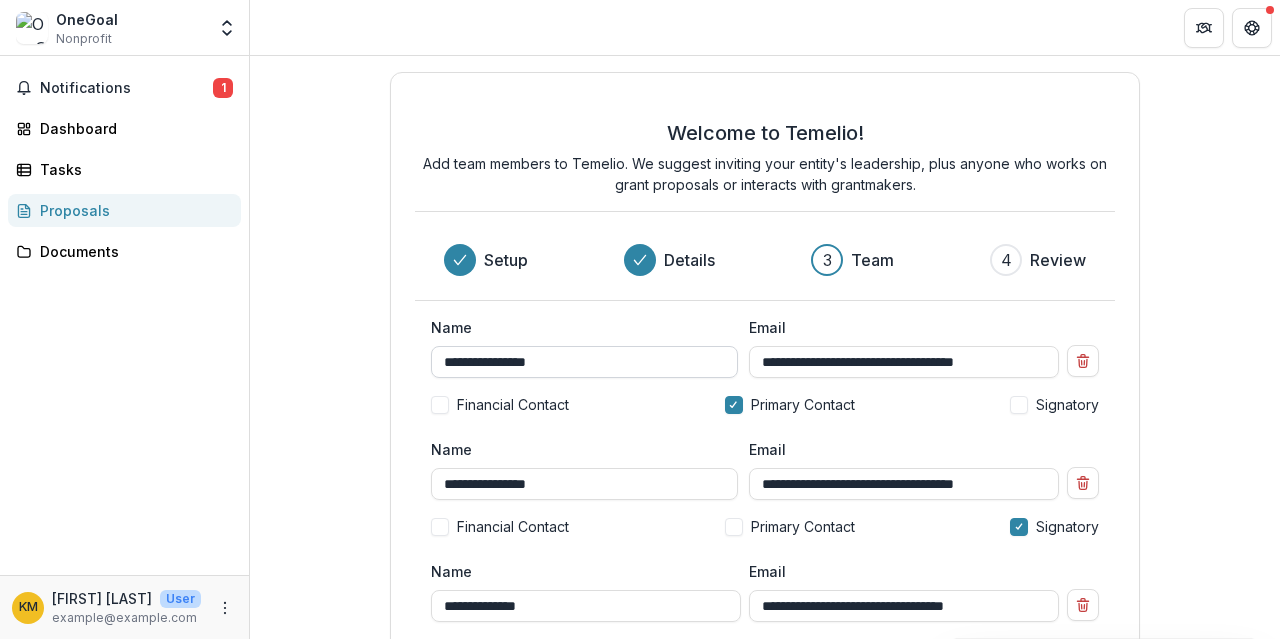 type on "**********" 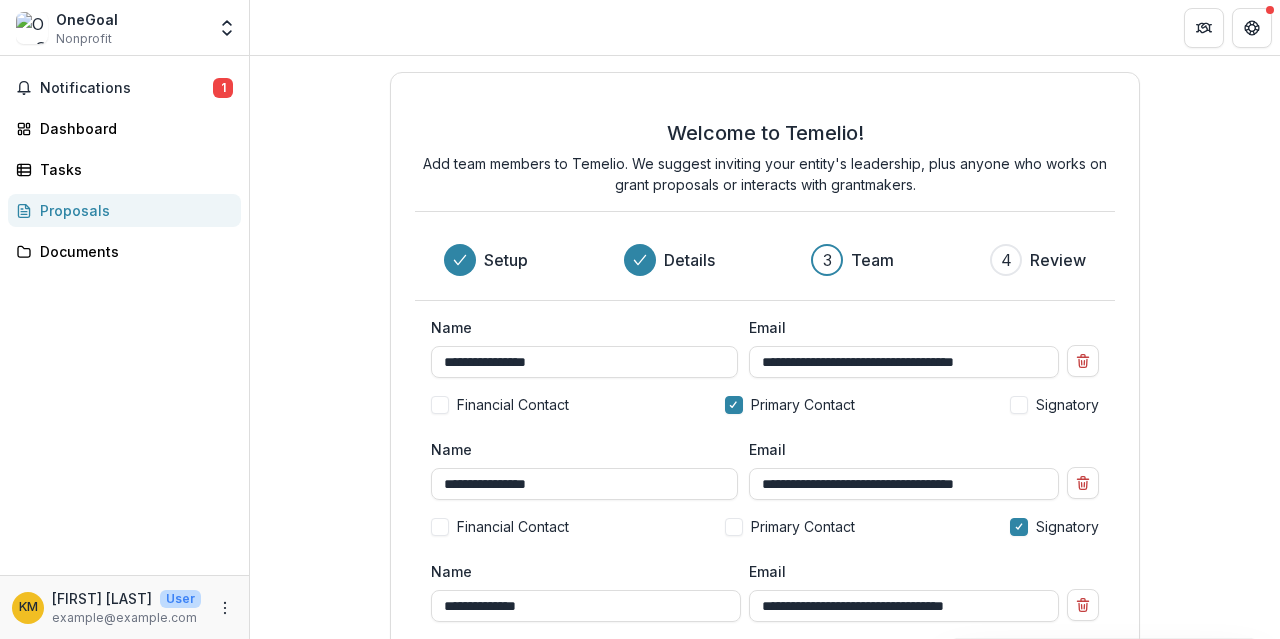 click on "**********" at bounding box center (765, 463) 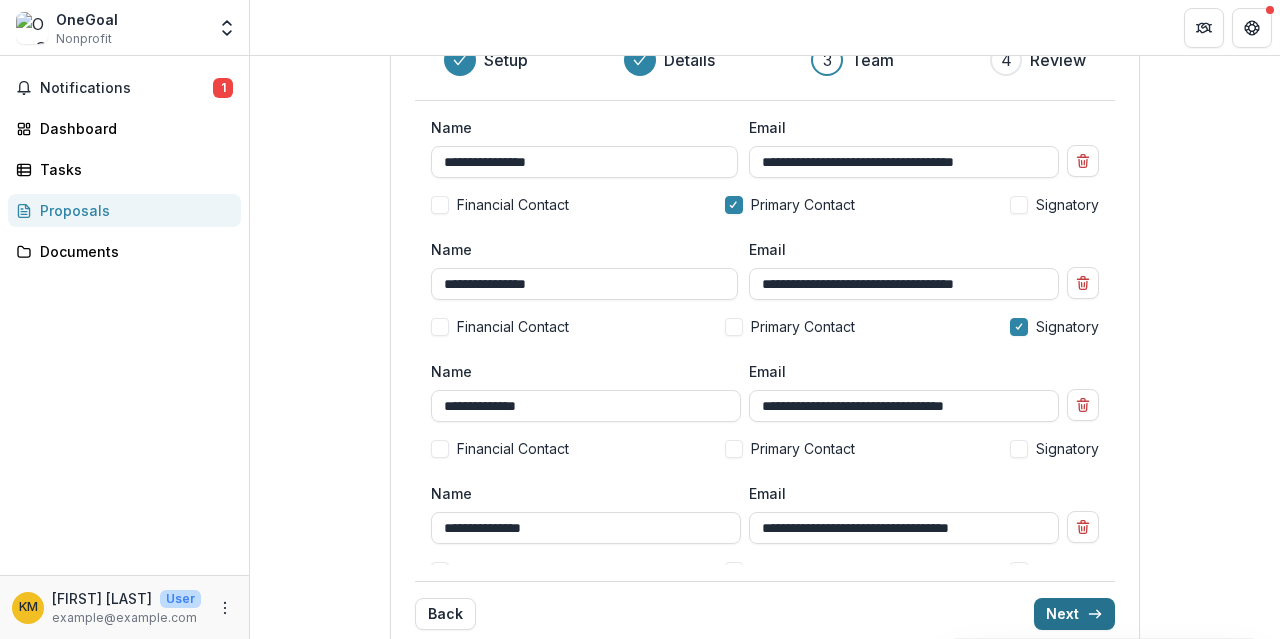 click on "Next" at bounding box center (1074, 614) 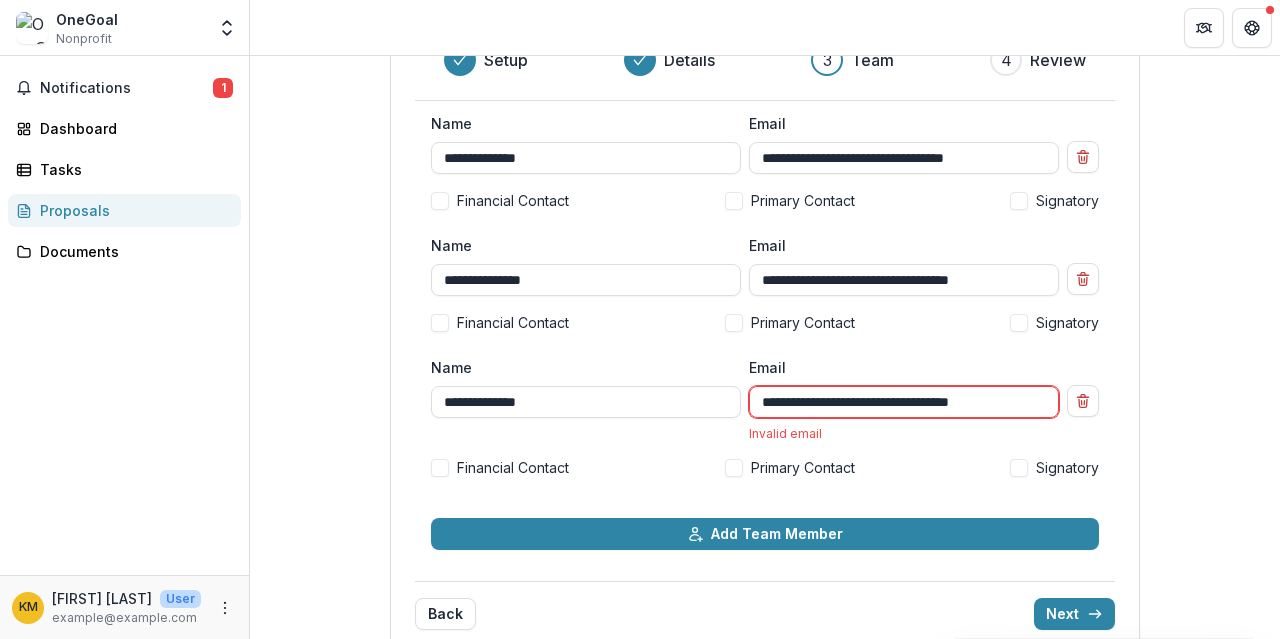 click on "**********" at bounding box center (904, 402) 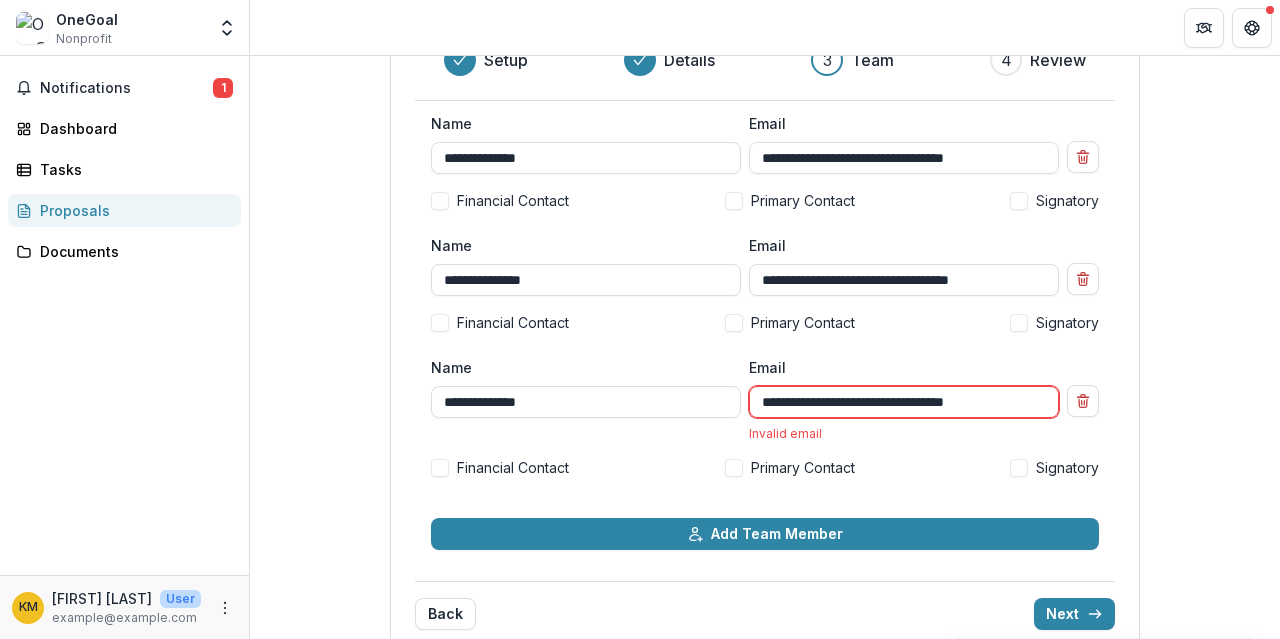 scroll, scrollTop: 226, scrollLeft: 0, axis: vertical 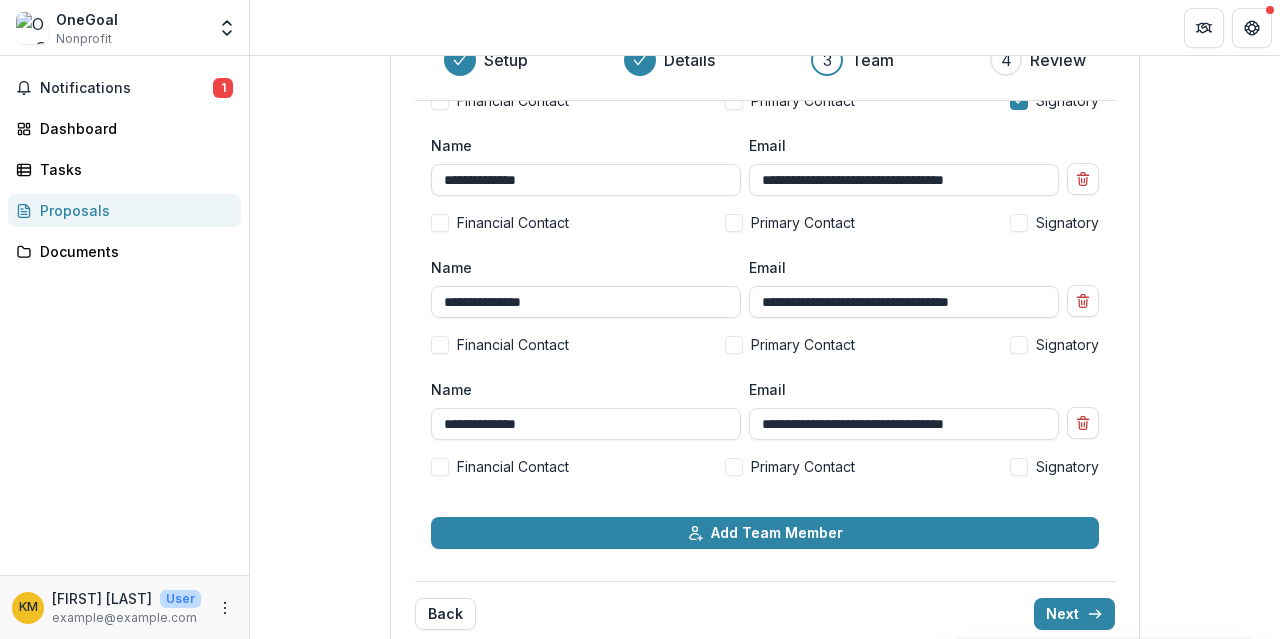 type on "**********" 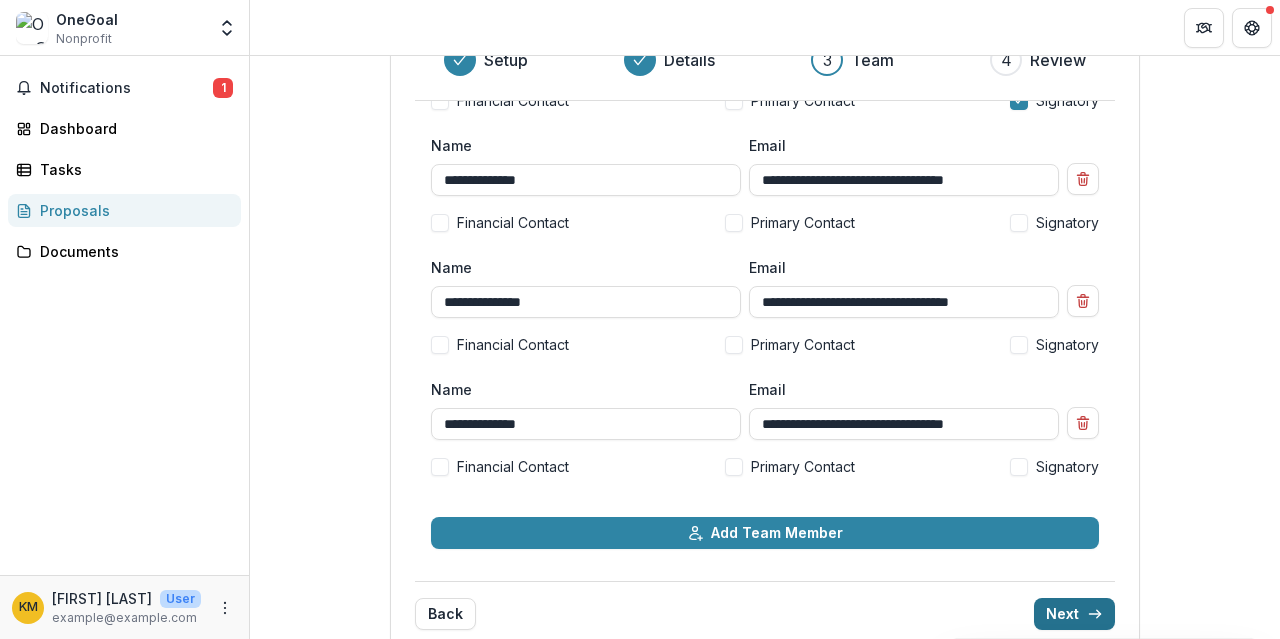 click on "Next" at bounding box center [1074, 614] 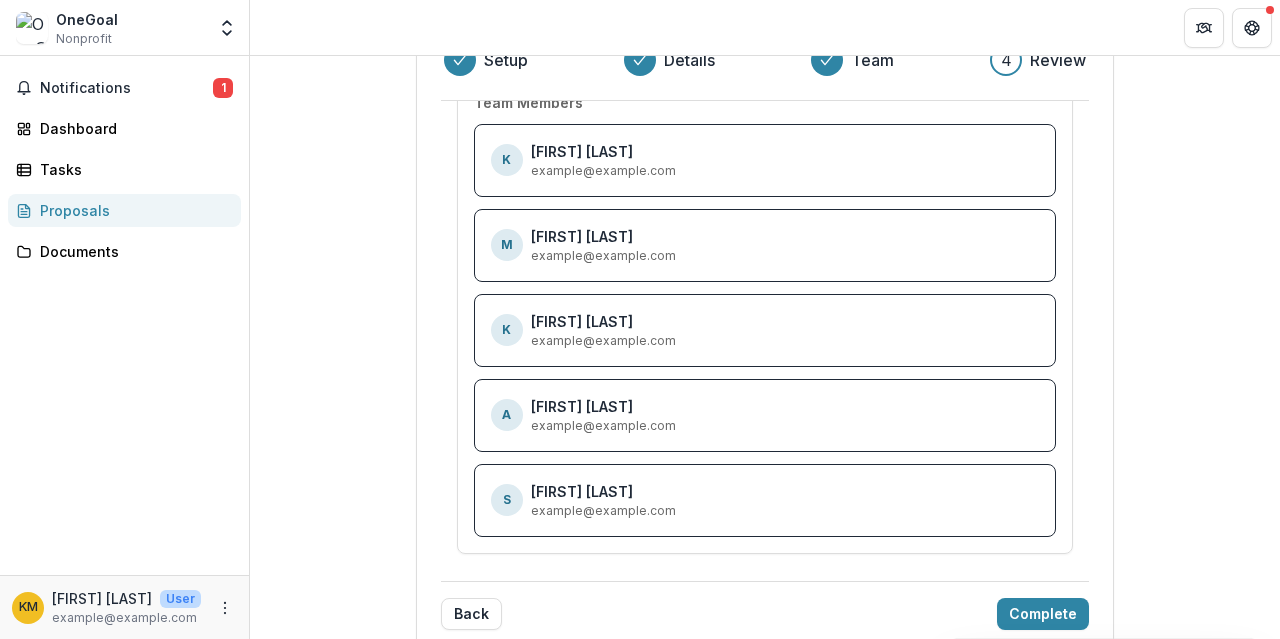 scroll, scrollTop: 208, scrollLeft: 0, axis: vertical 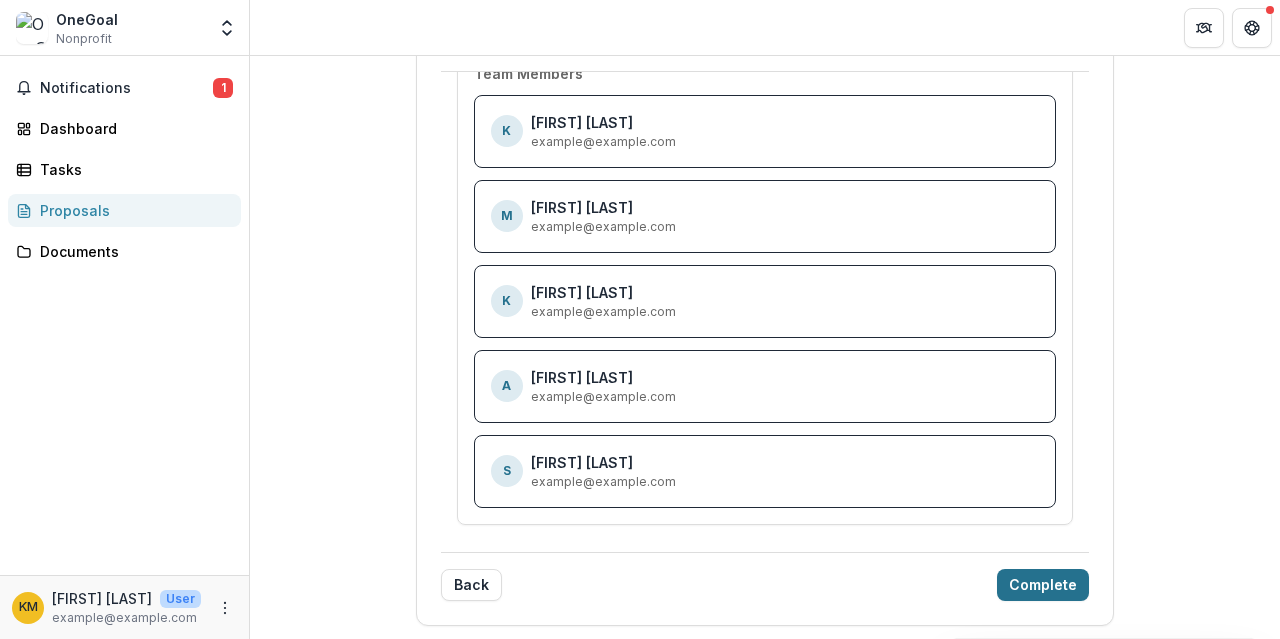 click on "Complete" at bounding box center (1043, 585) 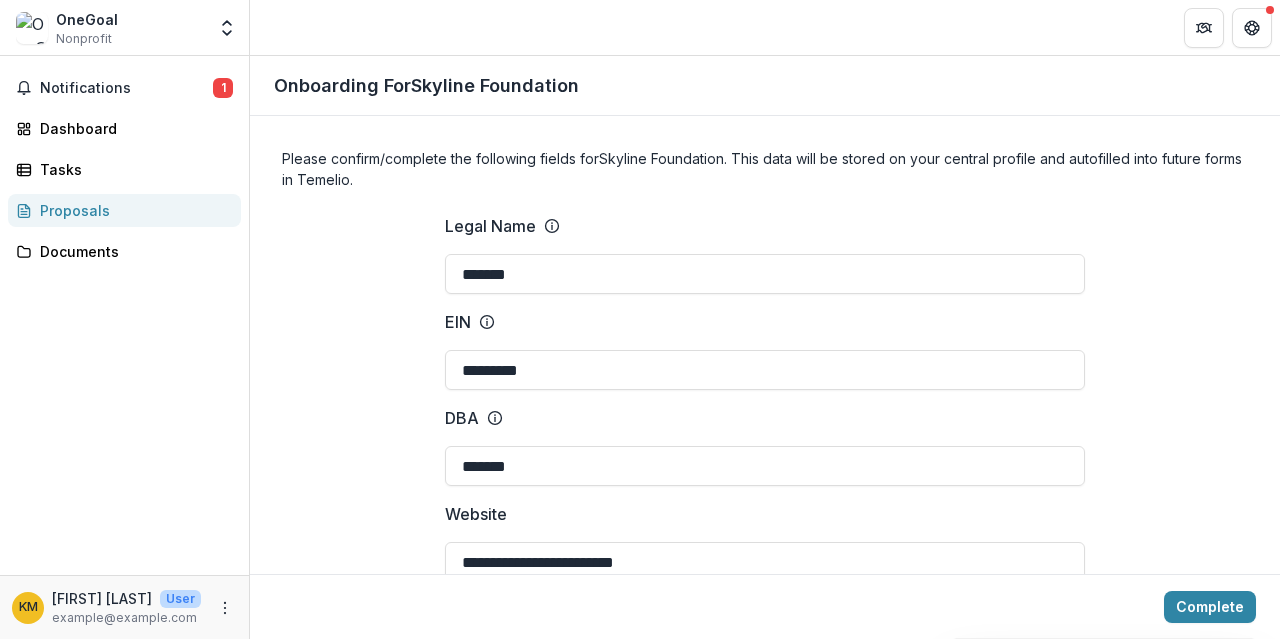 scroll, scrollTop: 300, scrollLeft: 0, axis: vertical 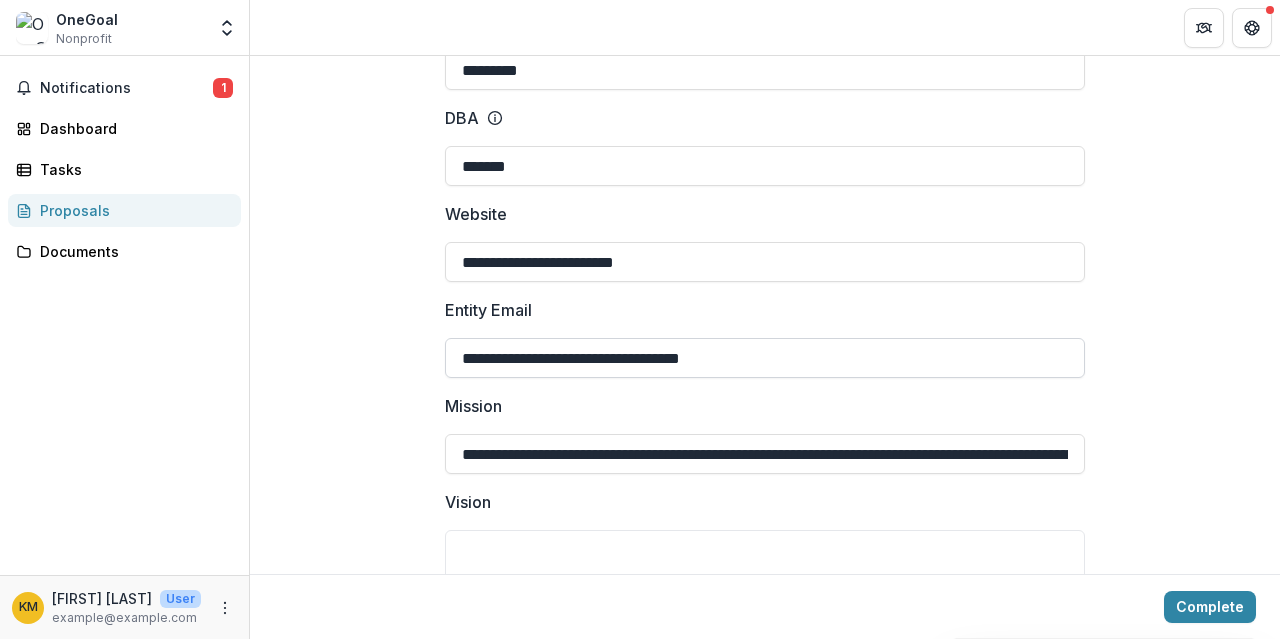 click on "**********" at bounding box center [765, 358] 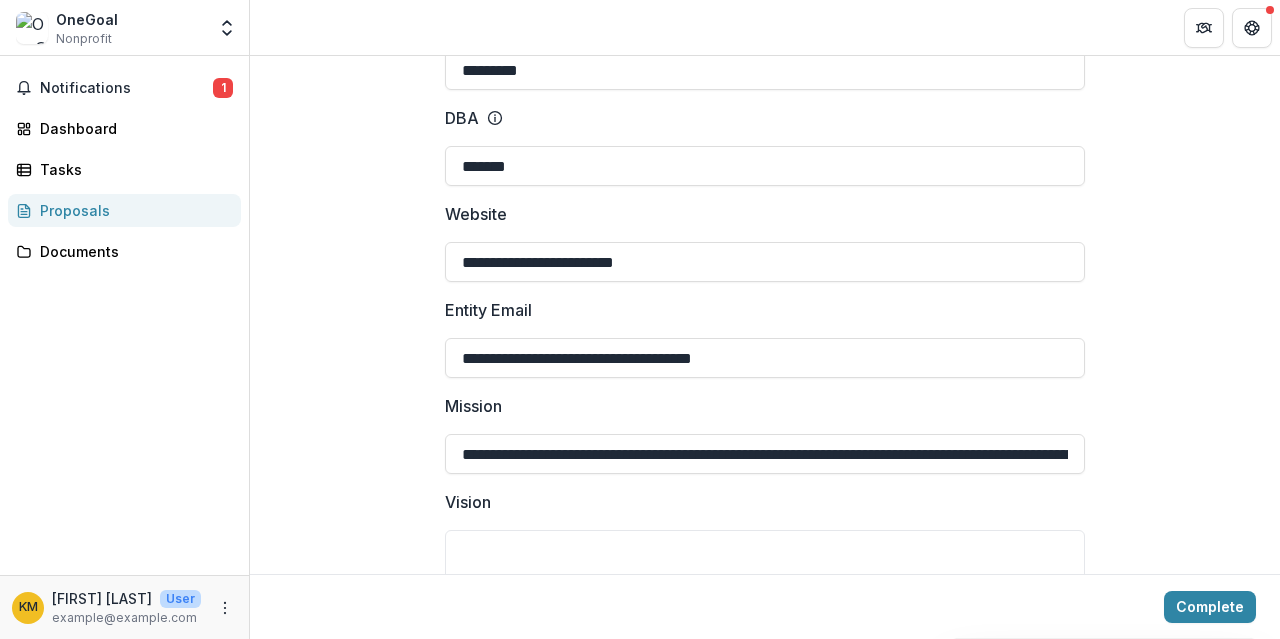 type on "**********" 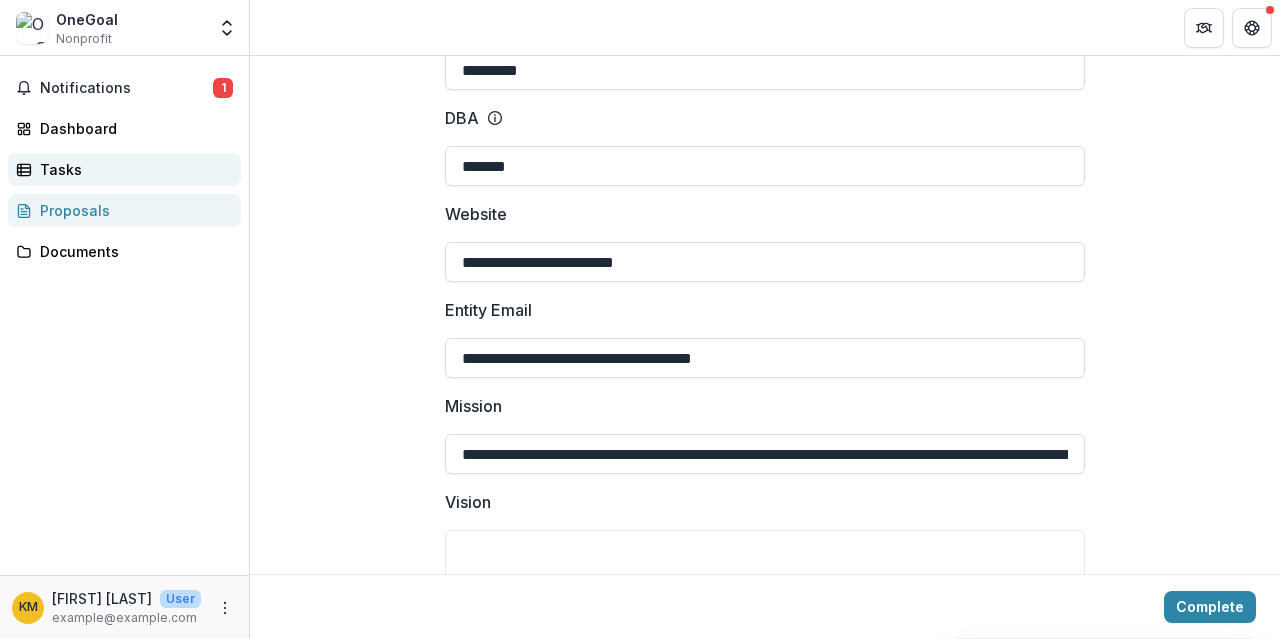 click on "Tasks" at bounding box center [132, 169] 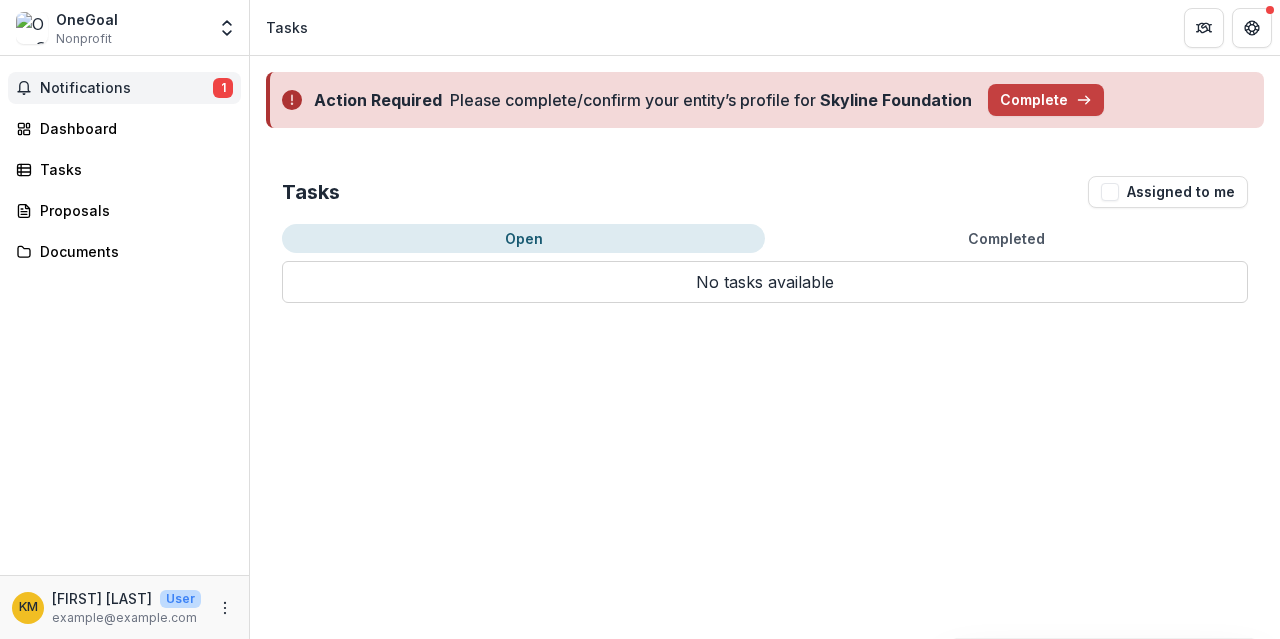 click on "Notifications" at bounding box center (126, 88) 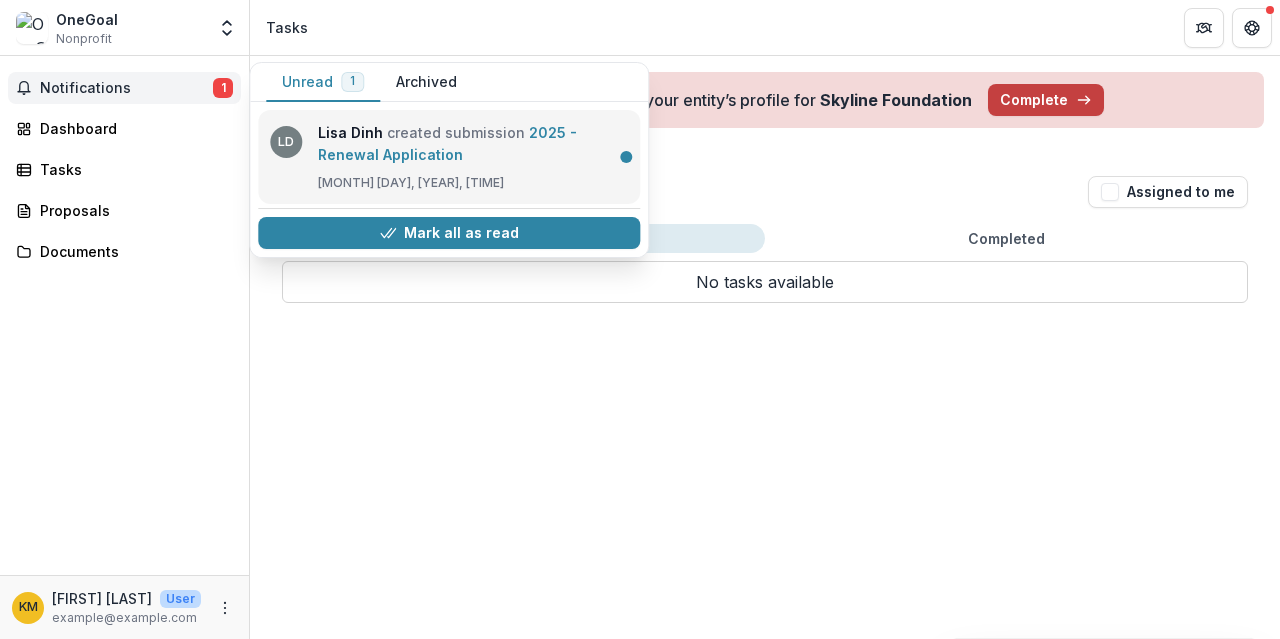 click on "2025 - Renewal Application" at bounding box center (447, 143) 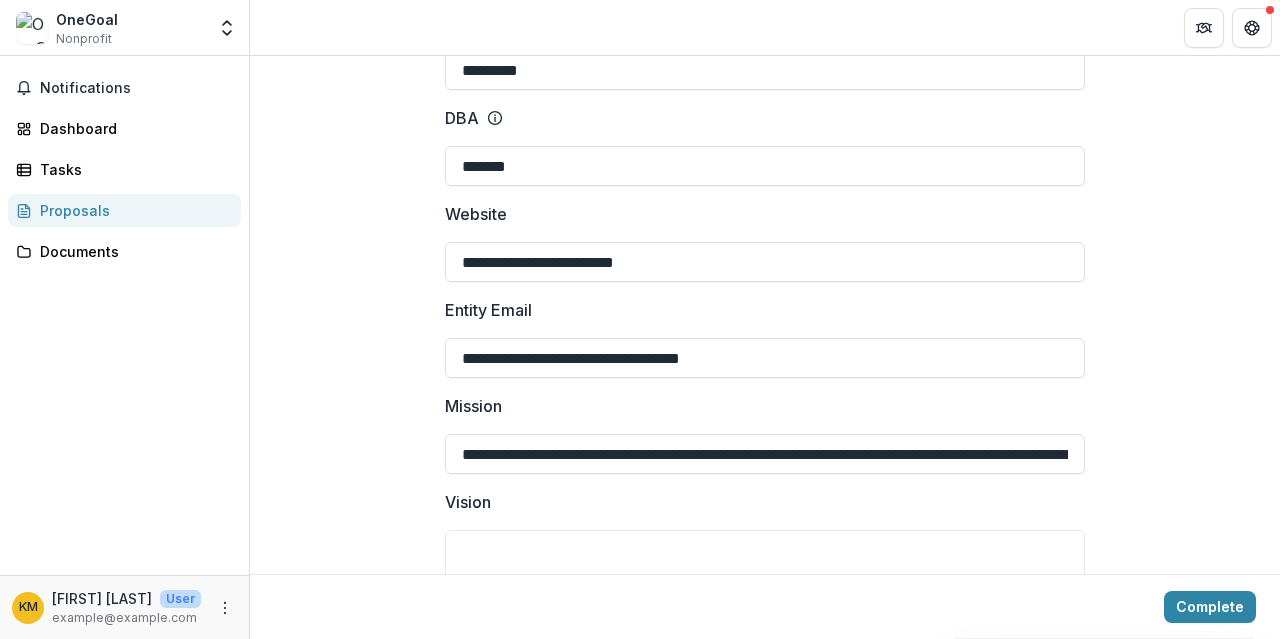 scroll, scrollTop: 0, scrollLeft: 0, axis: both 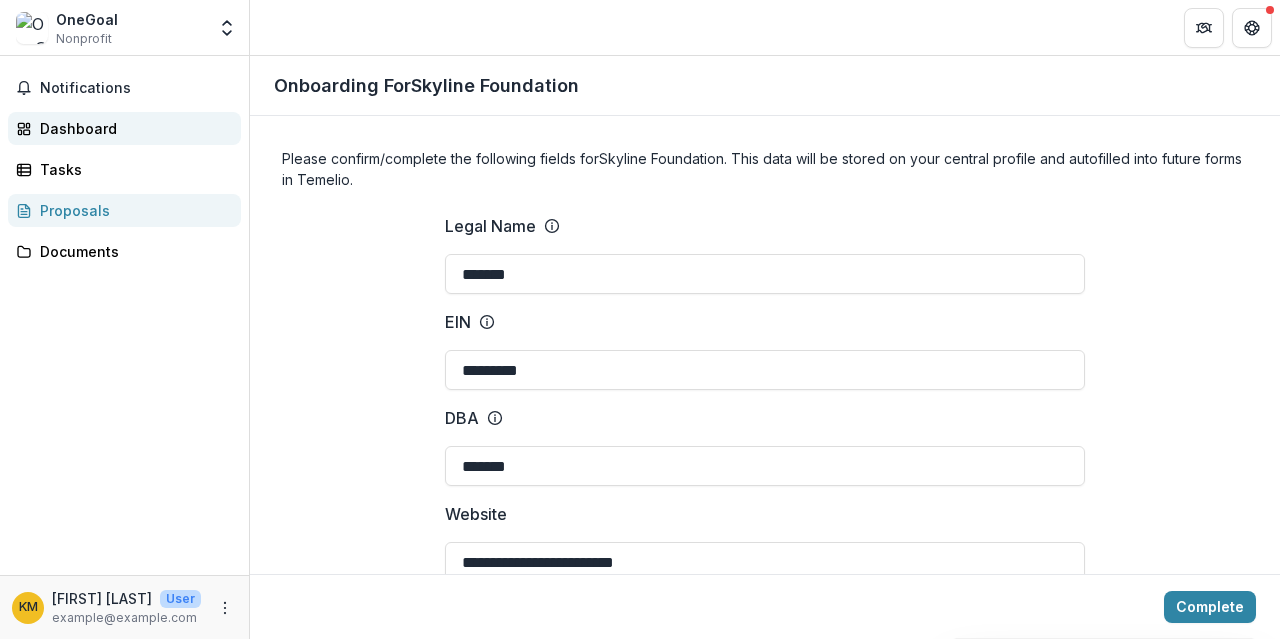 click on "Dashboard" at bounding box center [132, 128] 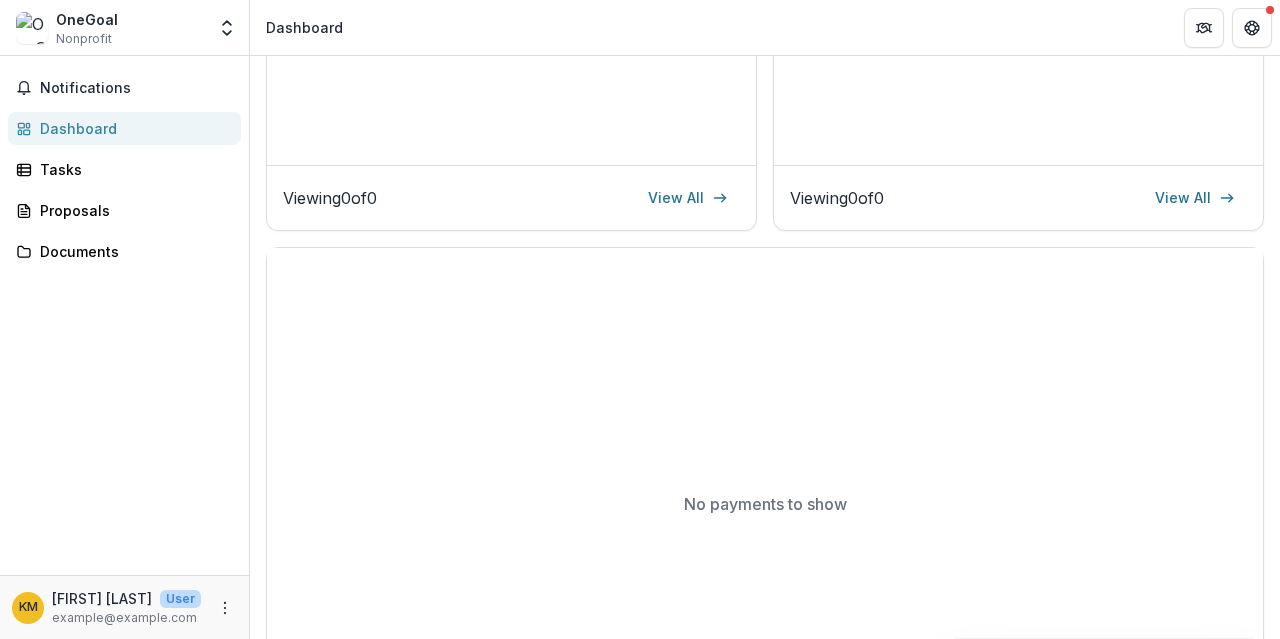 scroll, scrollTop: 100, scrollLeft: 0, axis: vertical 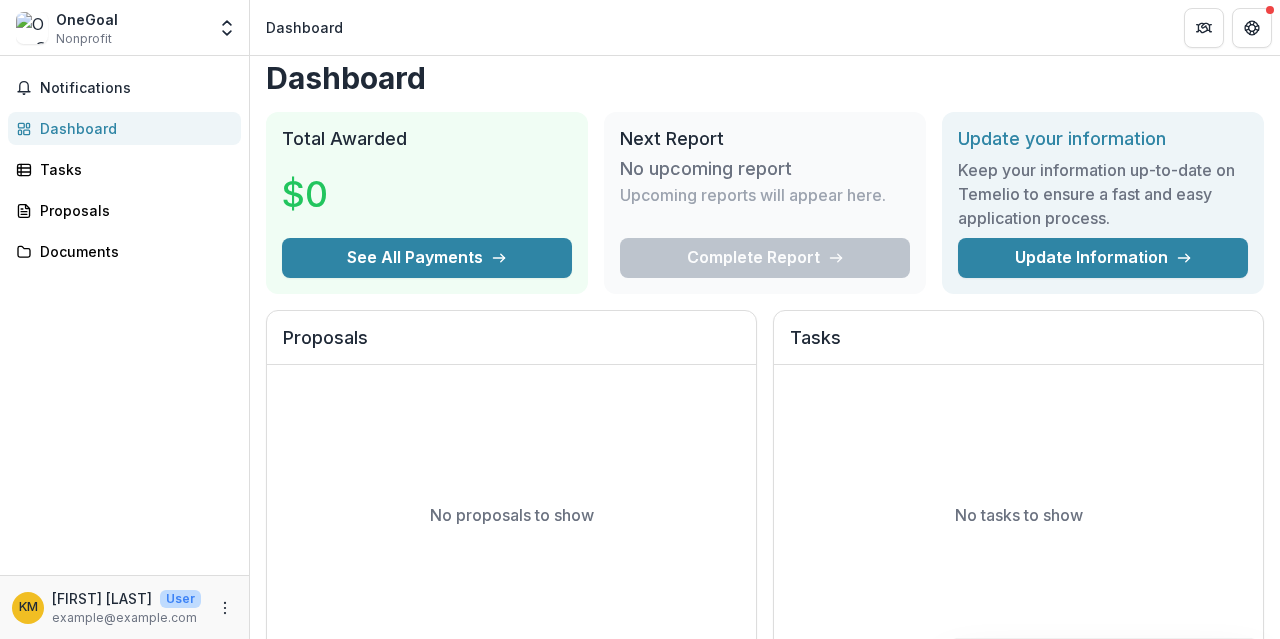 click on "[FIRST] [LAST]" at bounding box center [102, 598] 